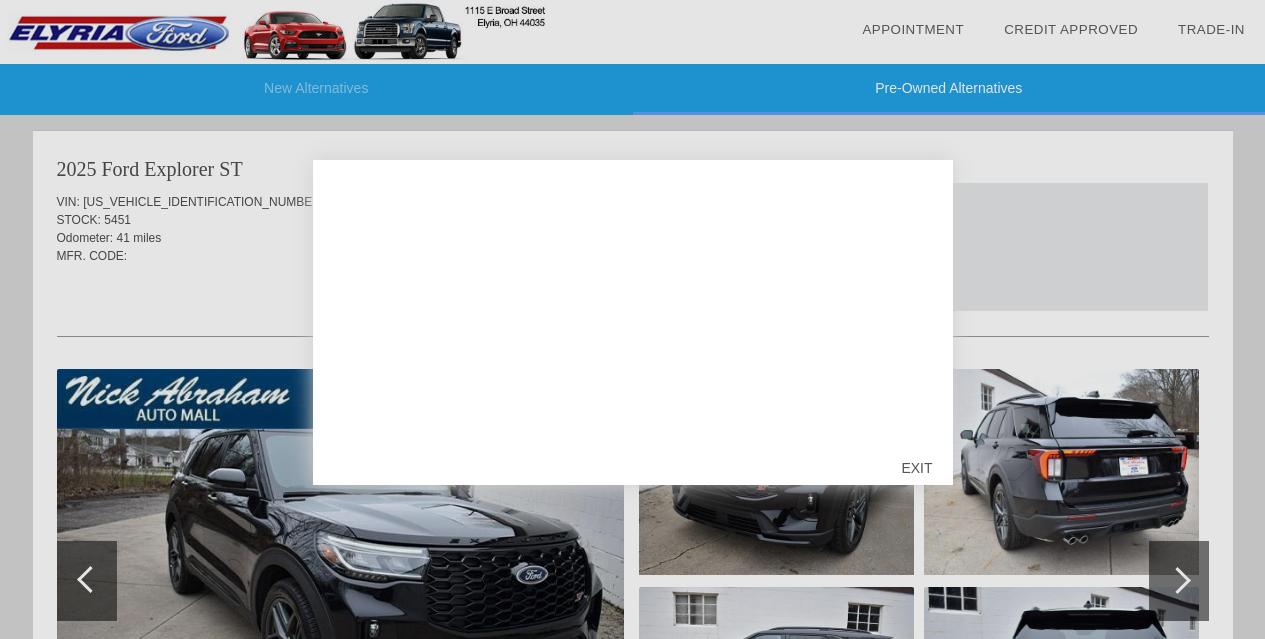 scroll, scrollTop: 1228, scrollLeft: 0, axis: vertical 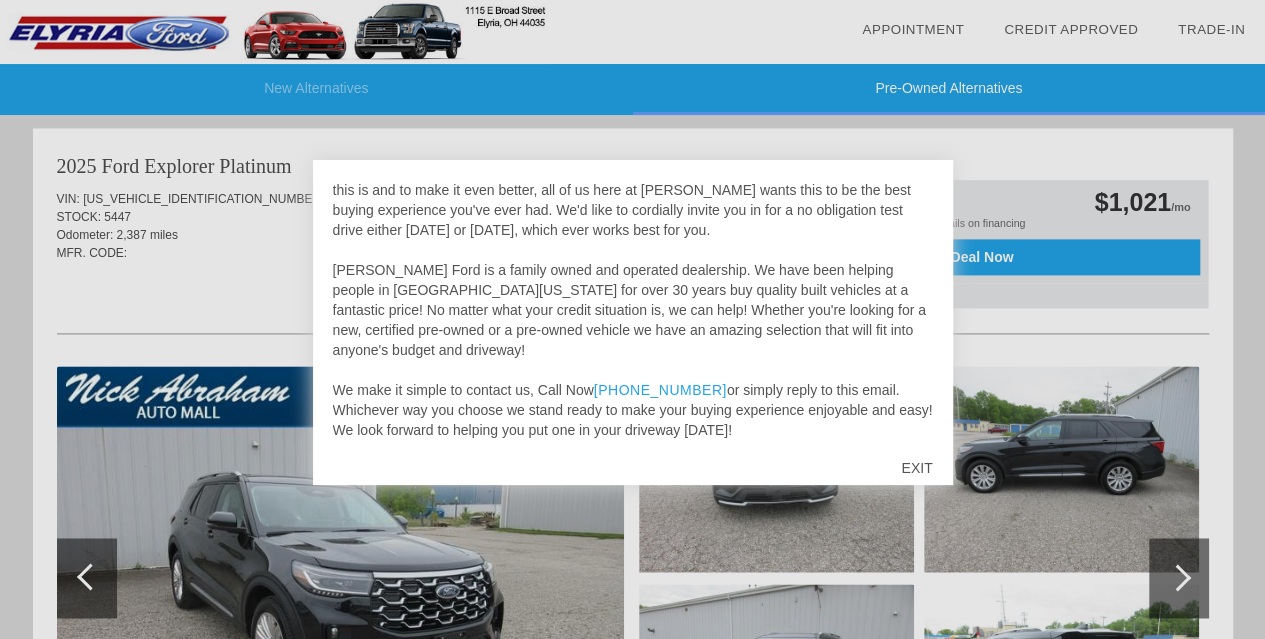 click on "EXIT" at bounding box center [916, 468] 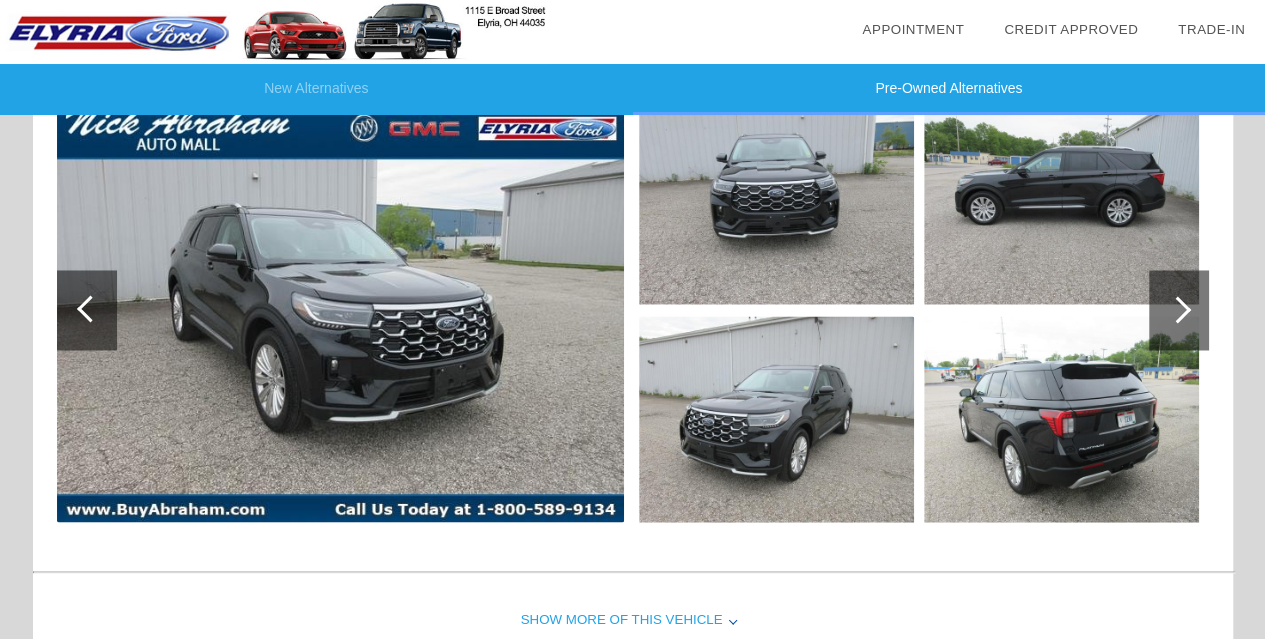 scroll, scrollTop: 1528, scrollLeft: 0, axis: vertical 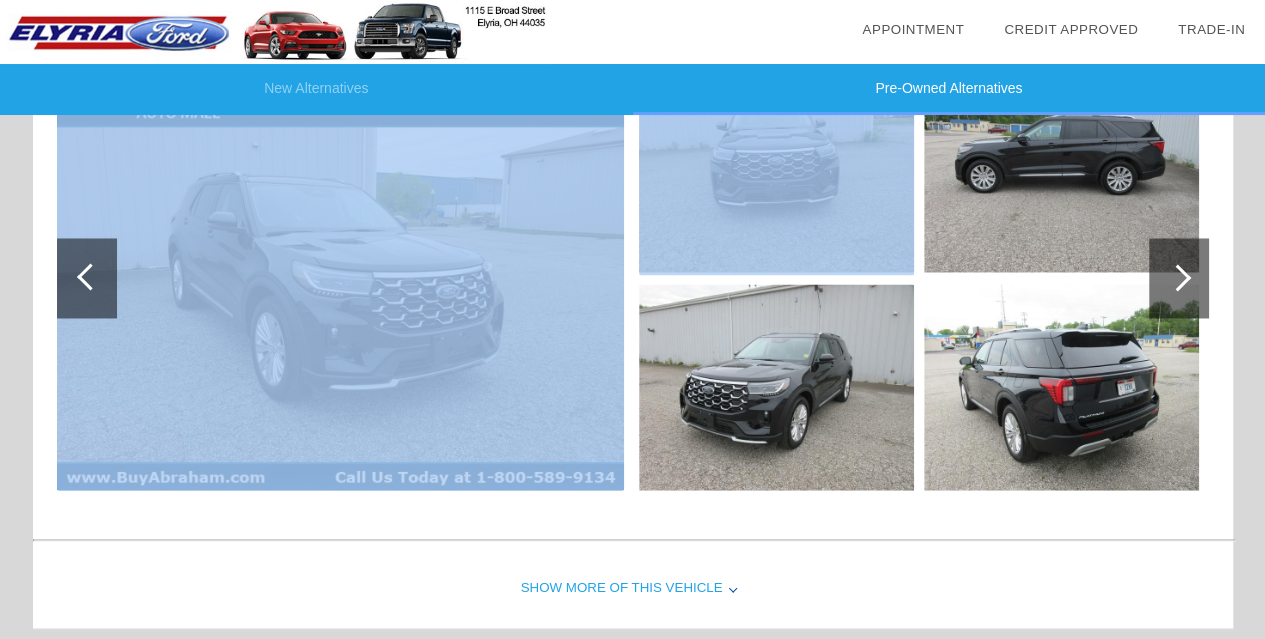 drag, startPoint x: 828, startPoint y: 272, endPoint x: 520, endPoint y: 272, distance: 308 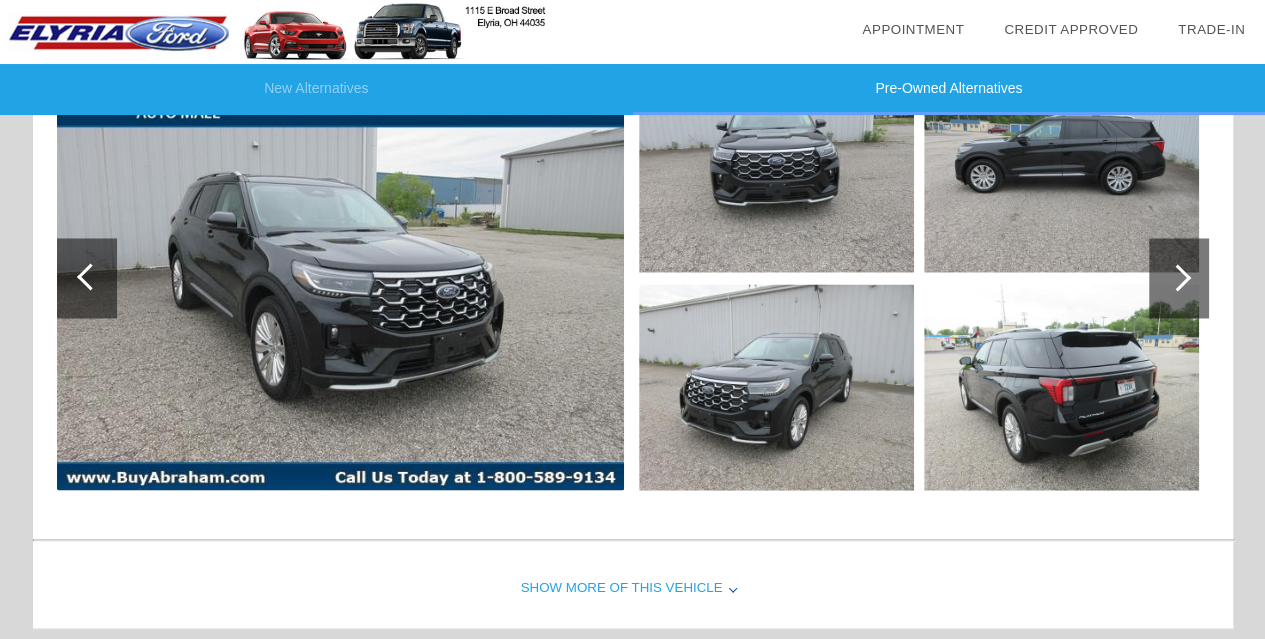 click at bounding box center [1177, 277] 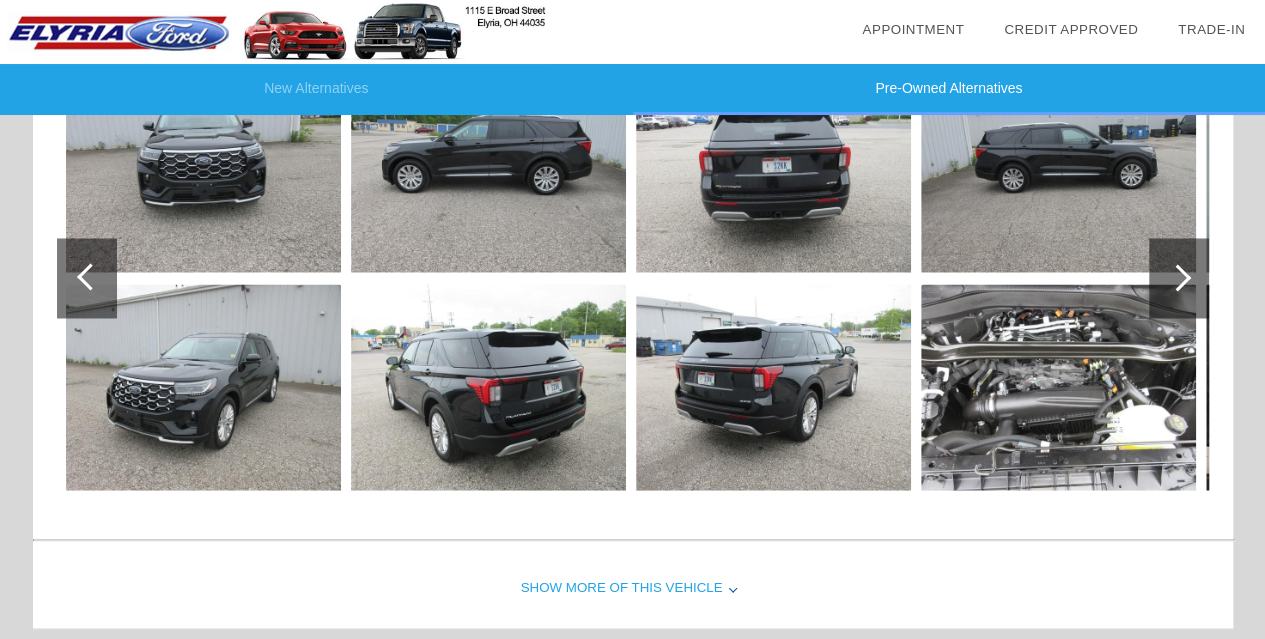 click at bounding box center [1177, 277] 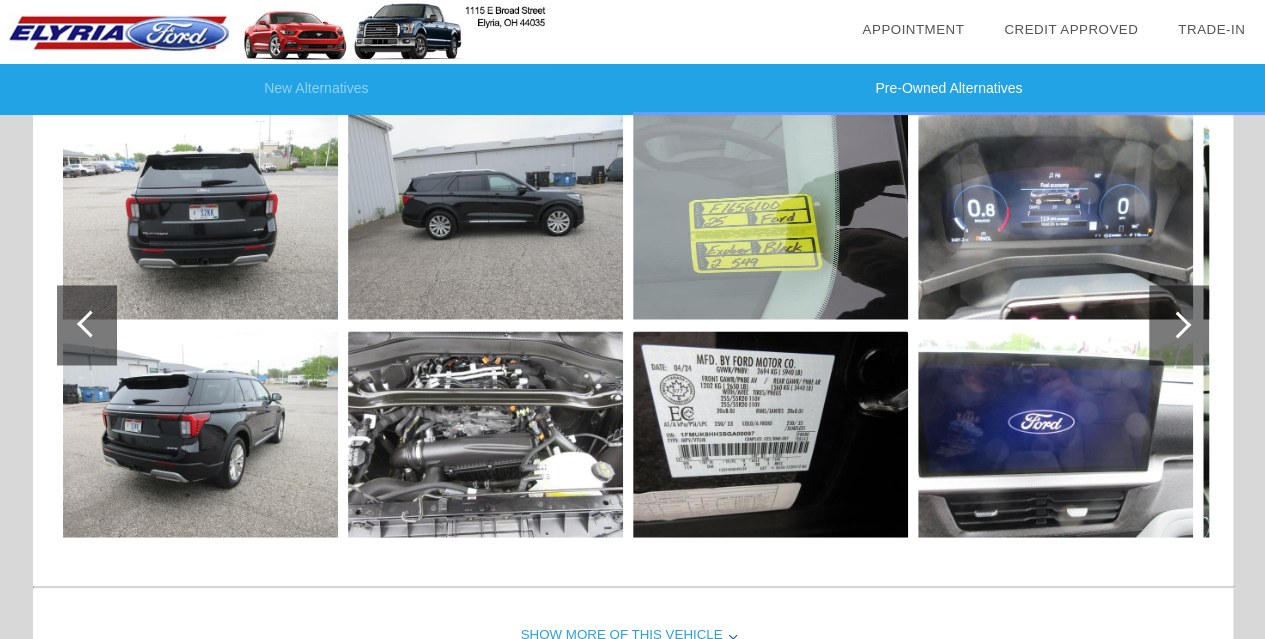scroll, scrollTop: 1528, scrollLeft: 0, axis: vertical 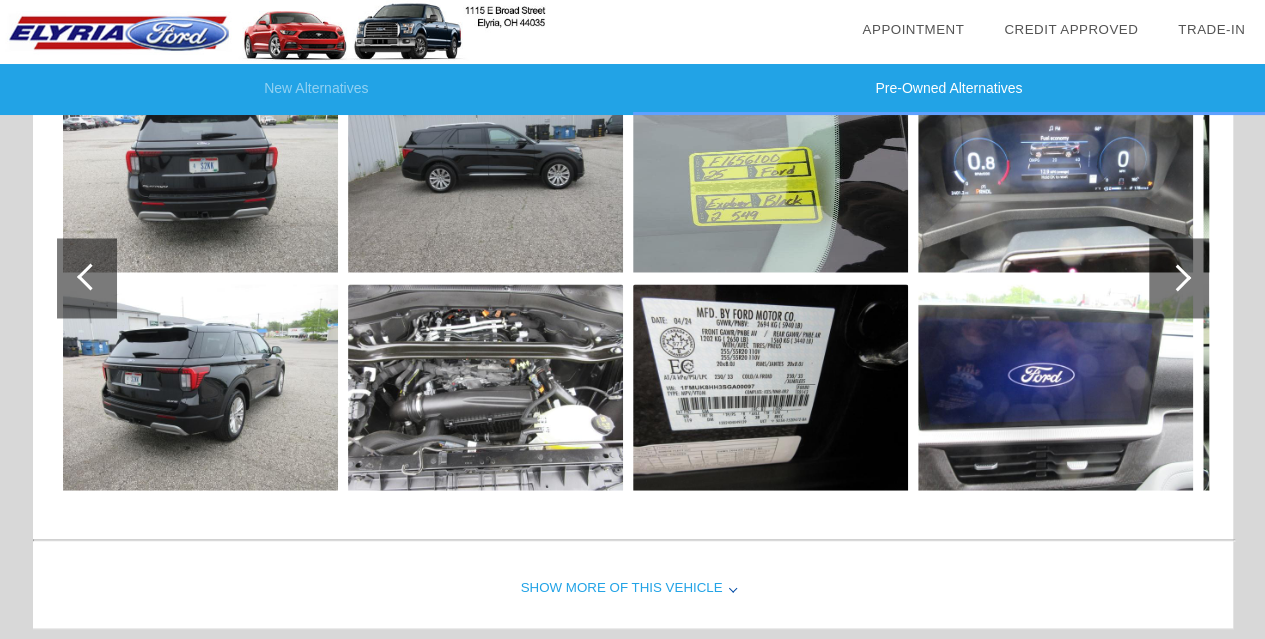 click at bounding box center [770, 387] 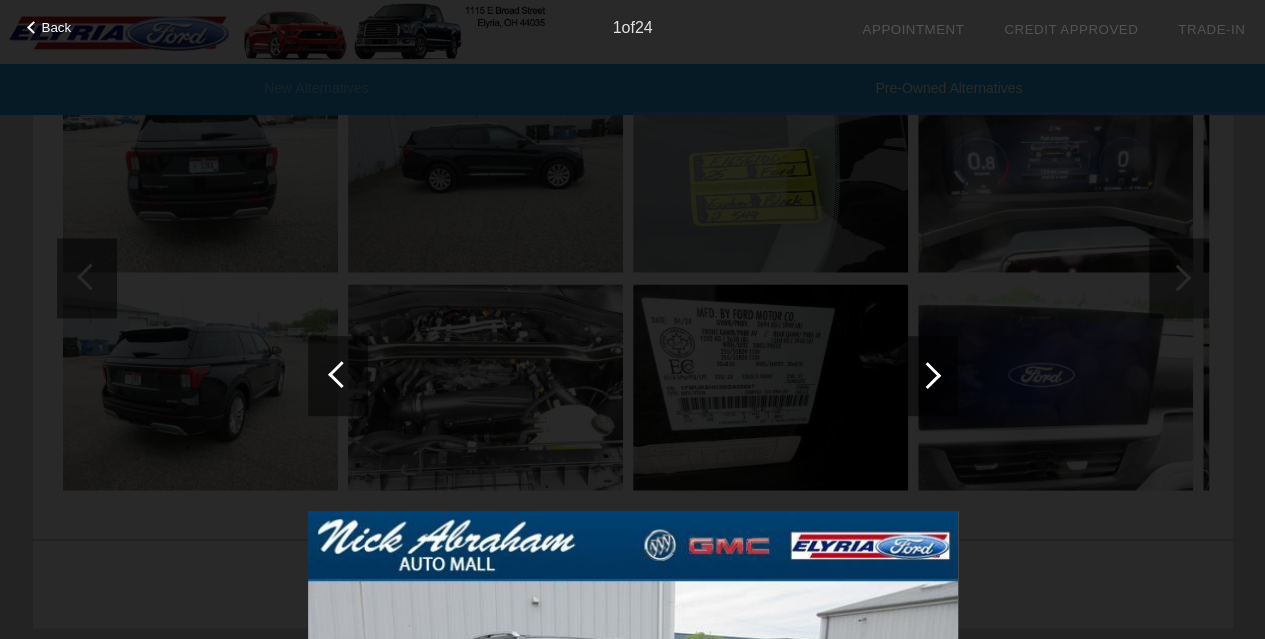 click at bounding box center [633, 567] 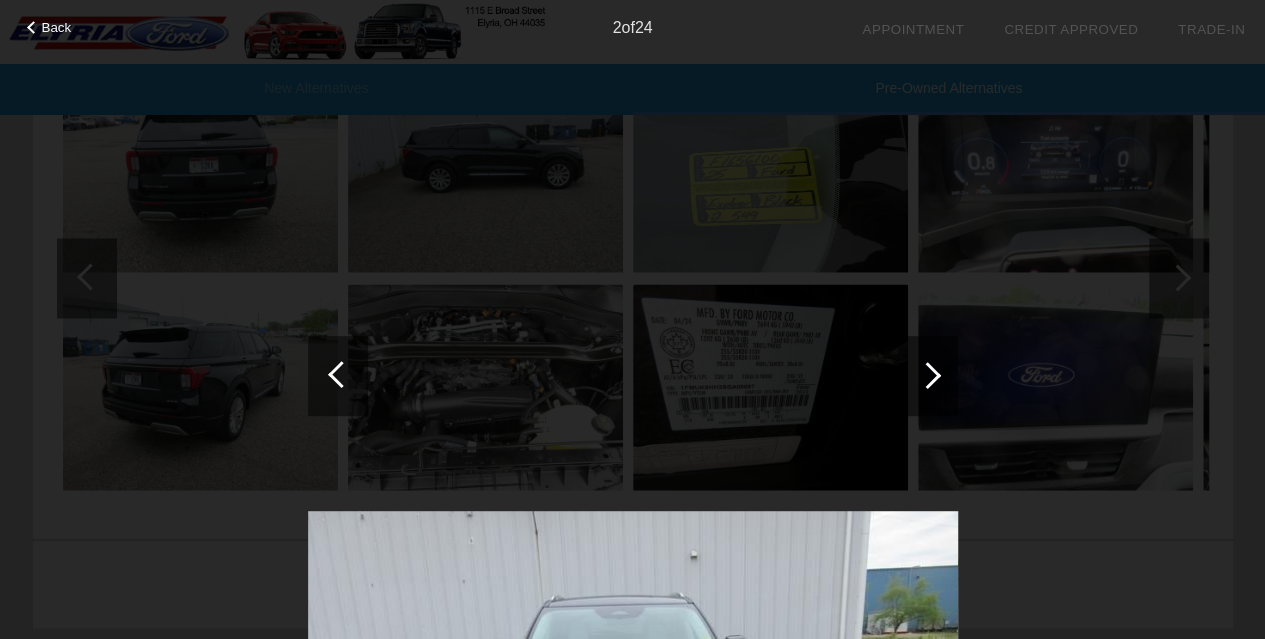 click at bounding box center (927, 375) 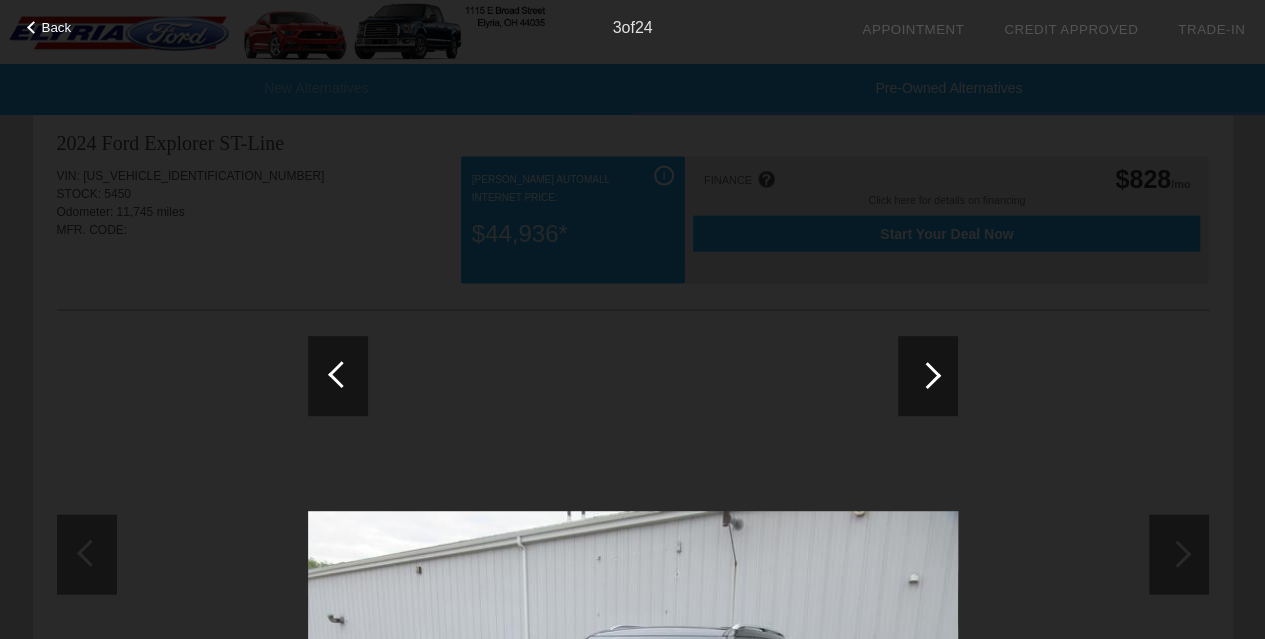 scroll, scrollTop: 1828, scrollLeft: 0, axis: vertical 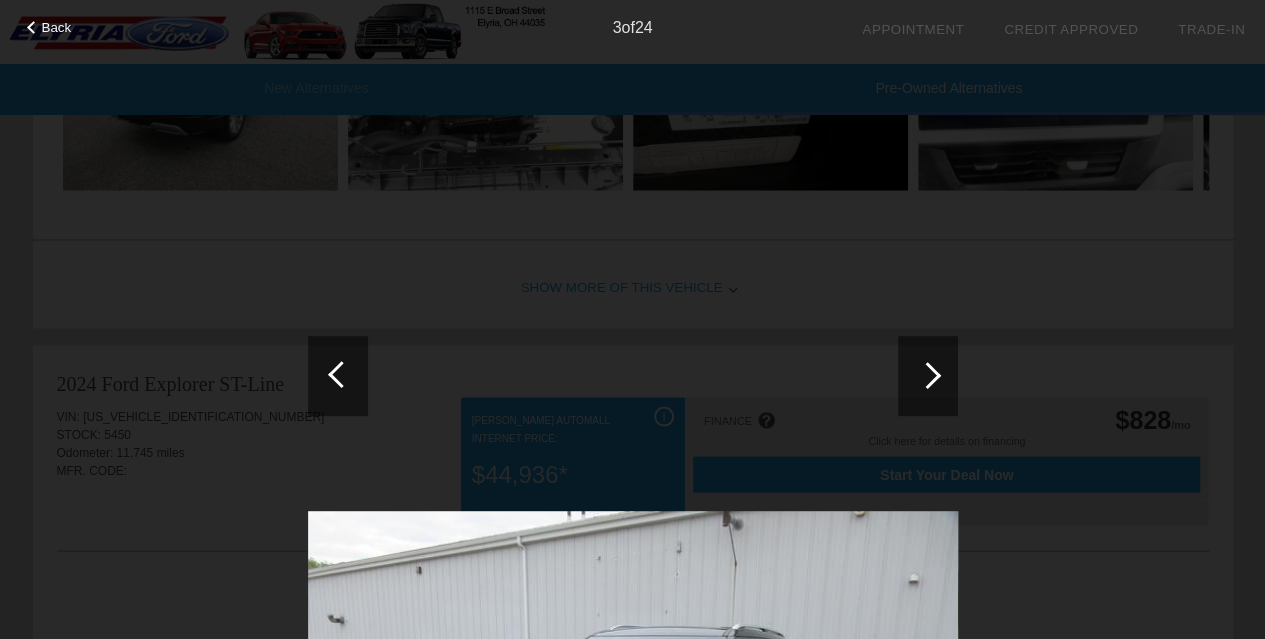 click at bounding box center (927, 375) 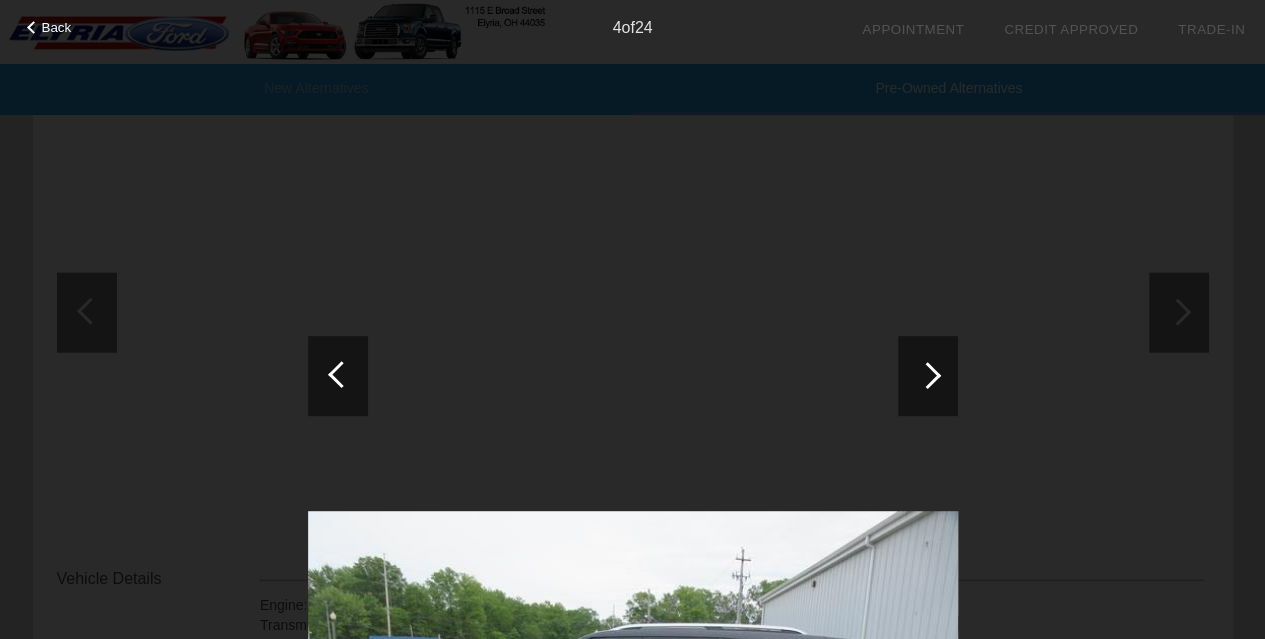 scroll, scrollTop: 2228, scrollLeft: 0, axis: vertical 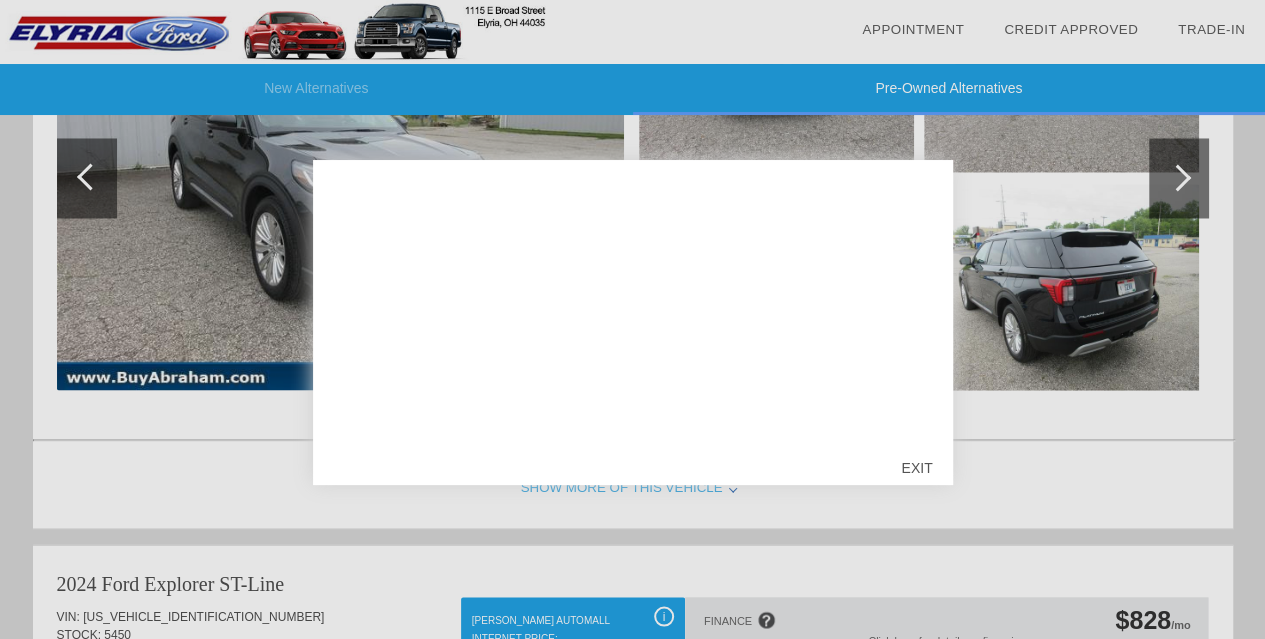 click on "EXIT" at bounding box center [916, 468] 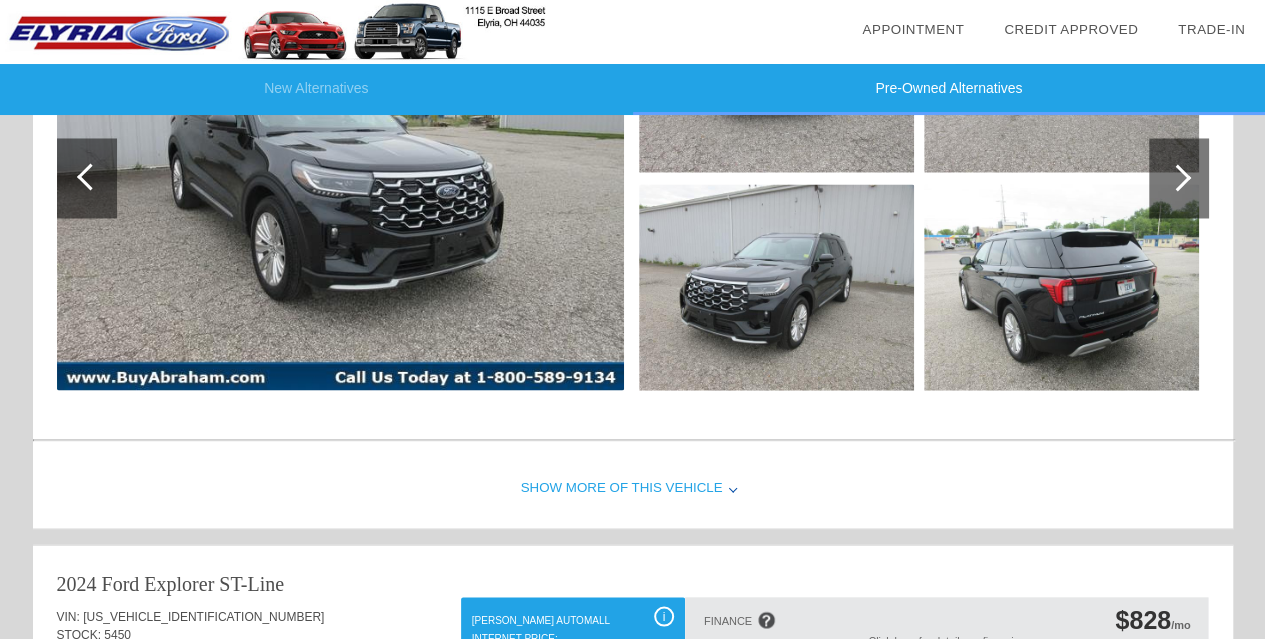 click at bounding box center (1179, 178) 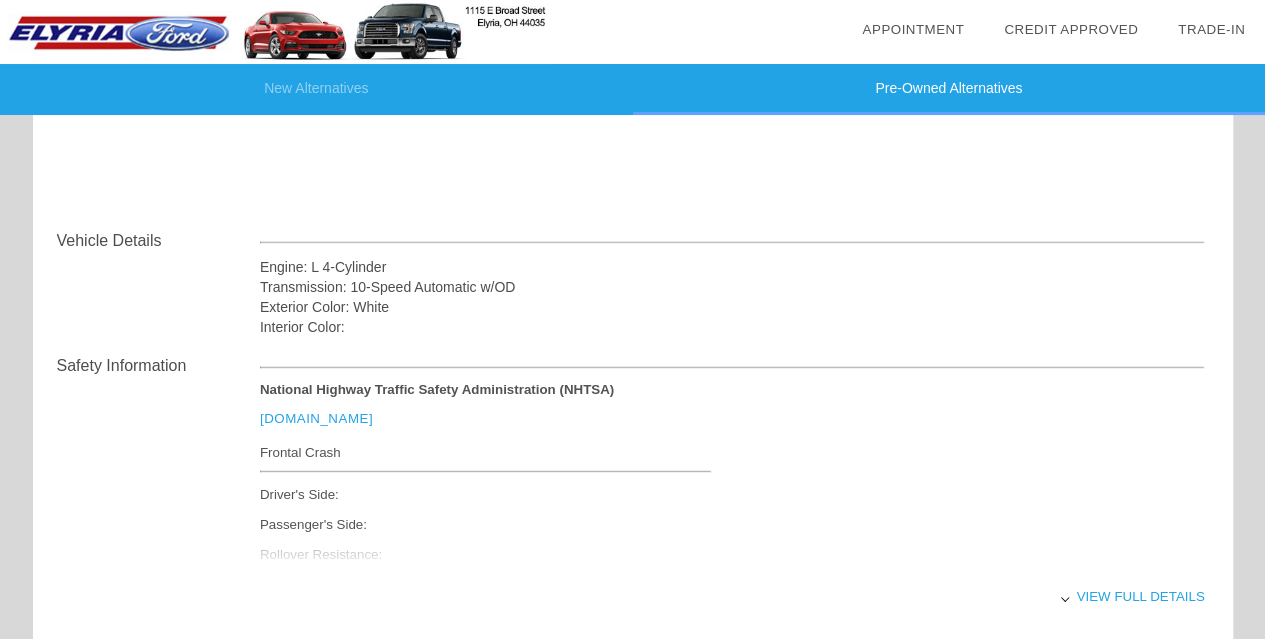 scroll, scrollTop: 2828, scrollLeft: 0, axis: vertical 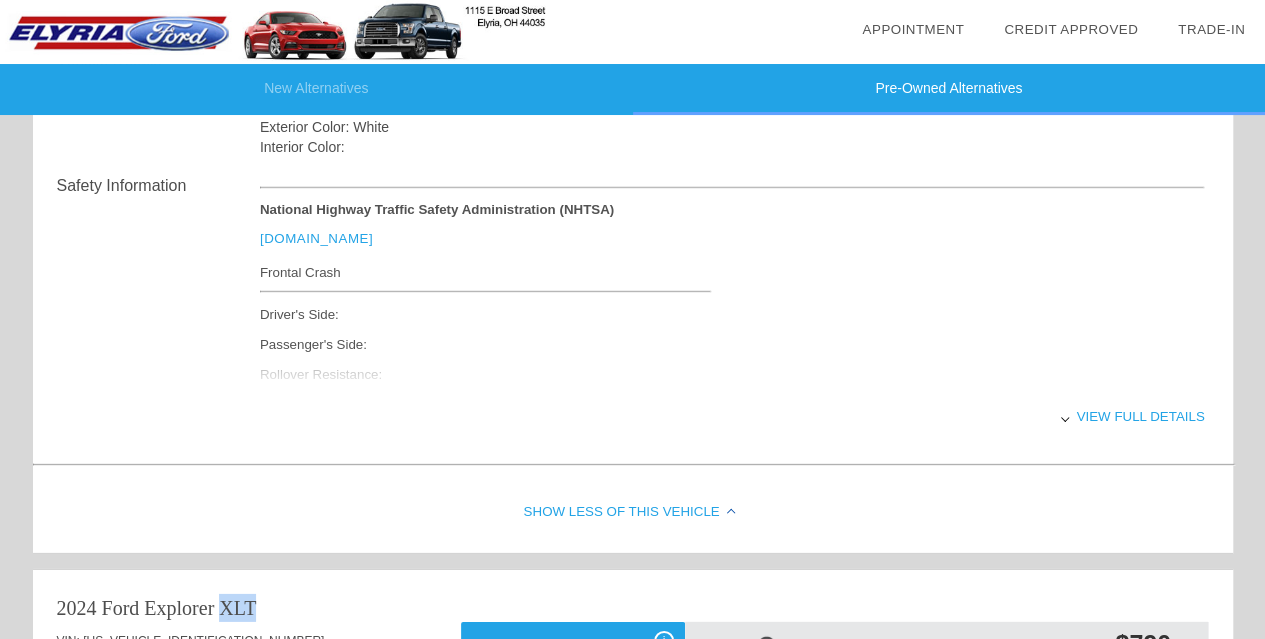 drag, startPoint x: 248, startPoint y: 551, endPoint x: 260, endPoint y: 563, distance: 16.970562 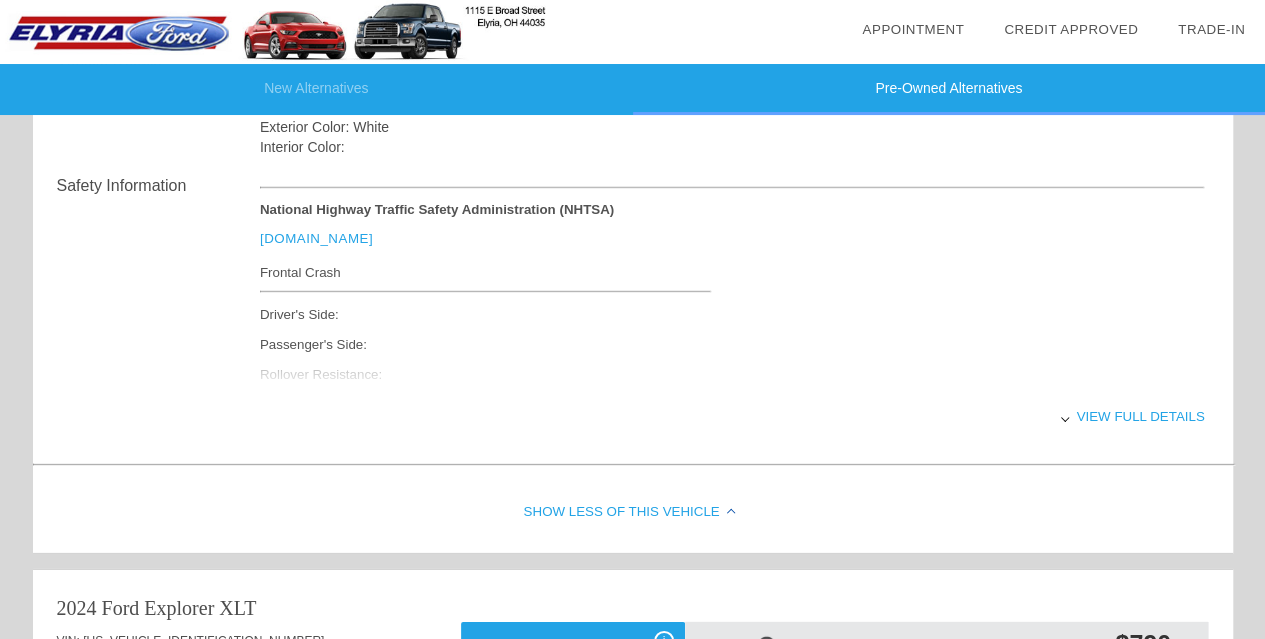 click on "View full details" at bounding box center (732, 416) 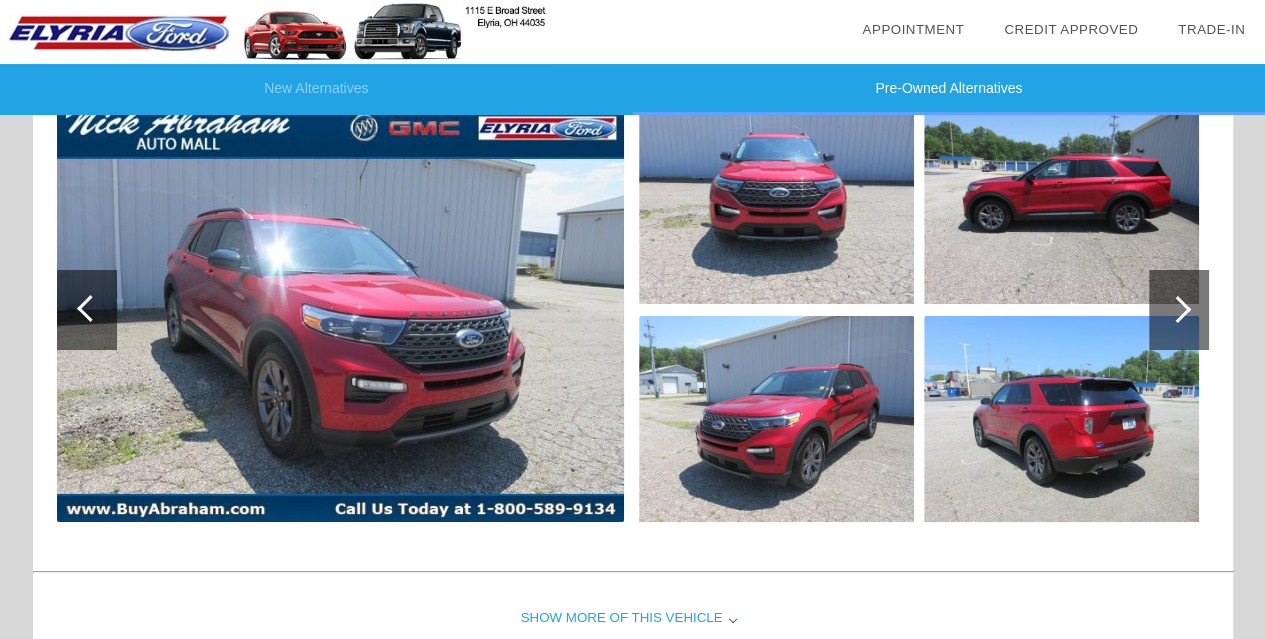 scroll, scrollTop: 3628, scrollLeft: 0, axis: vertical 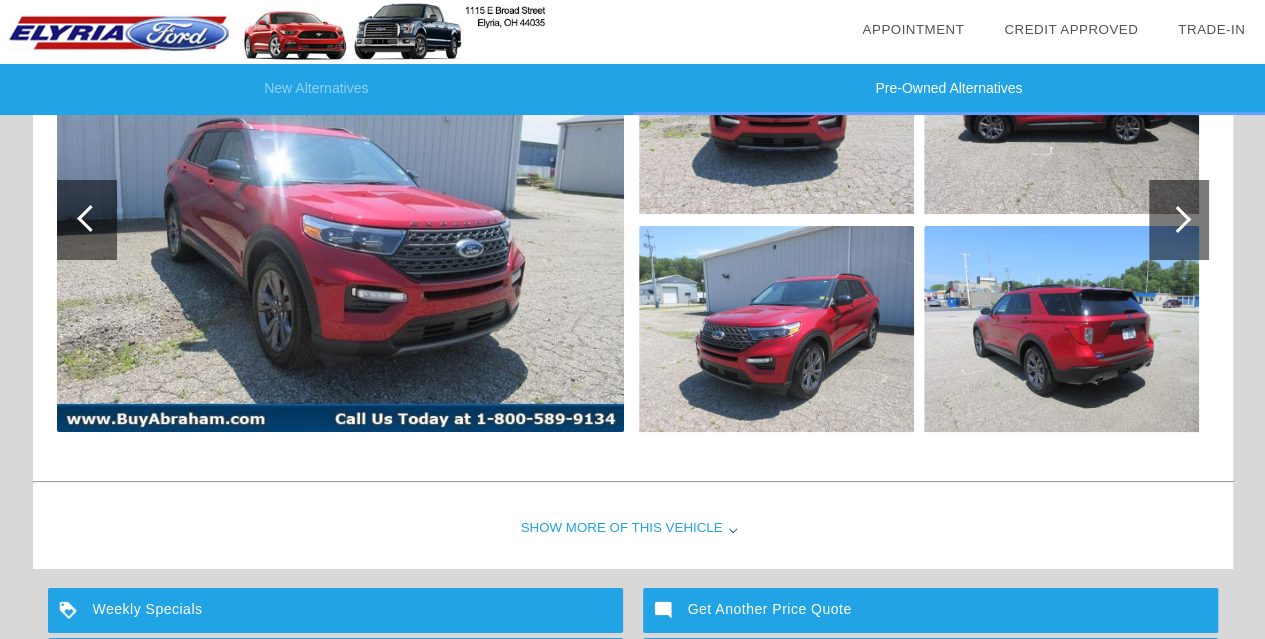 click at bounding box center [1179, 220] 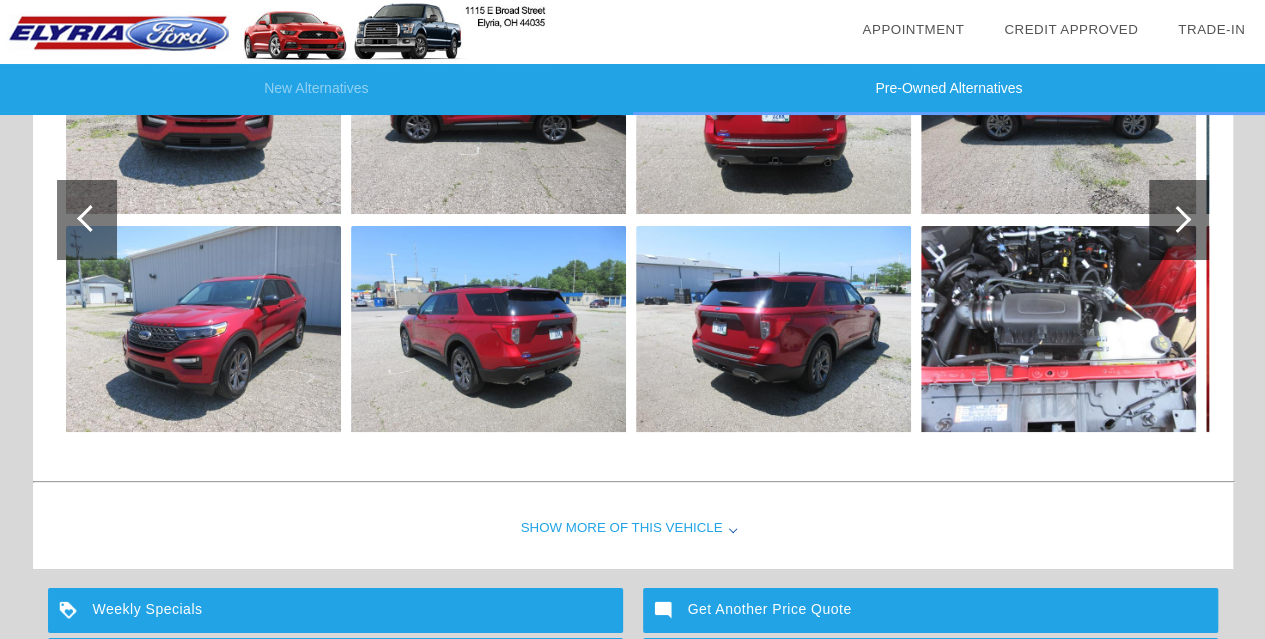 click at bounding box center [1177, 219] 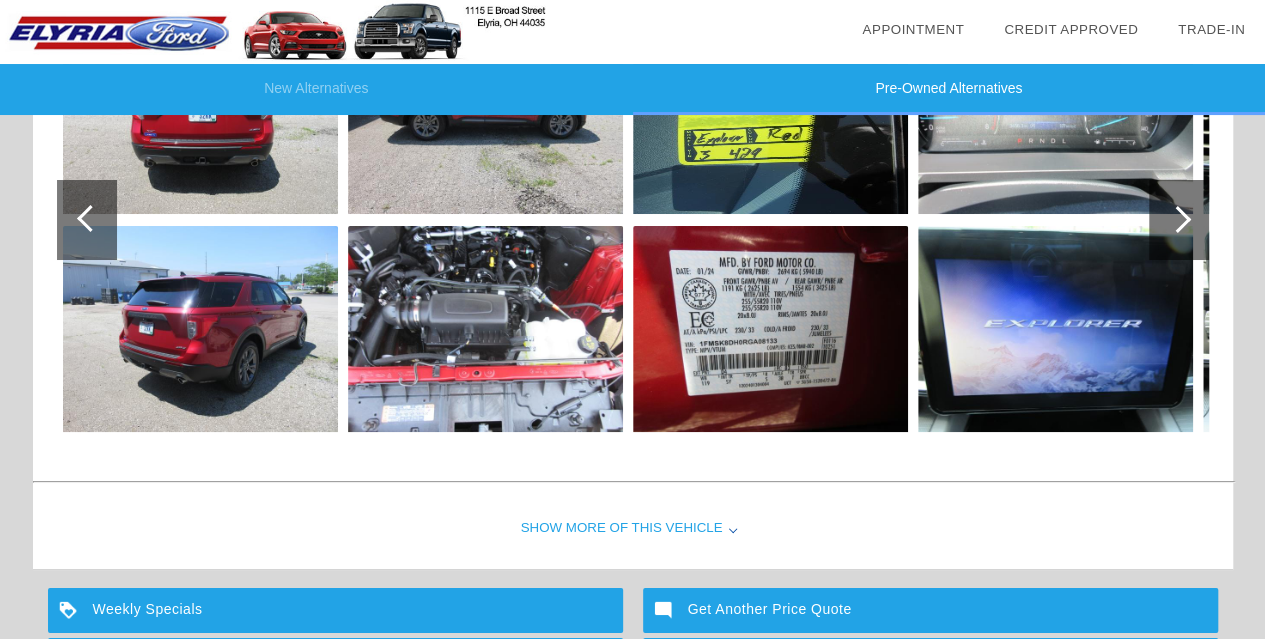 click at bounding box center [1177, 219] 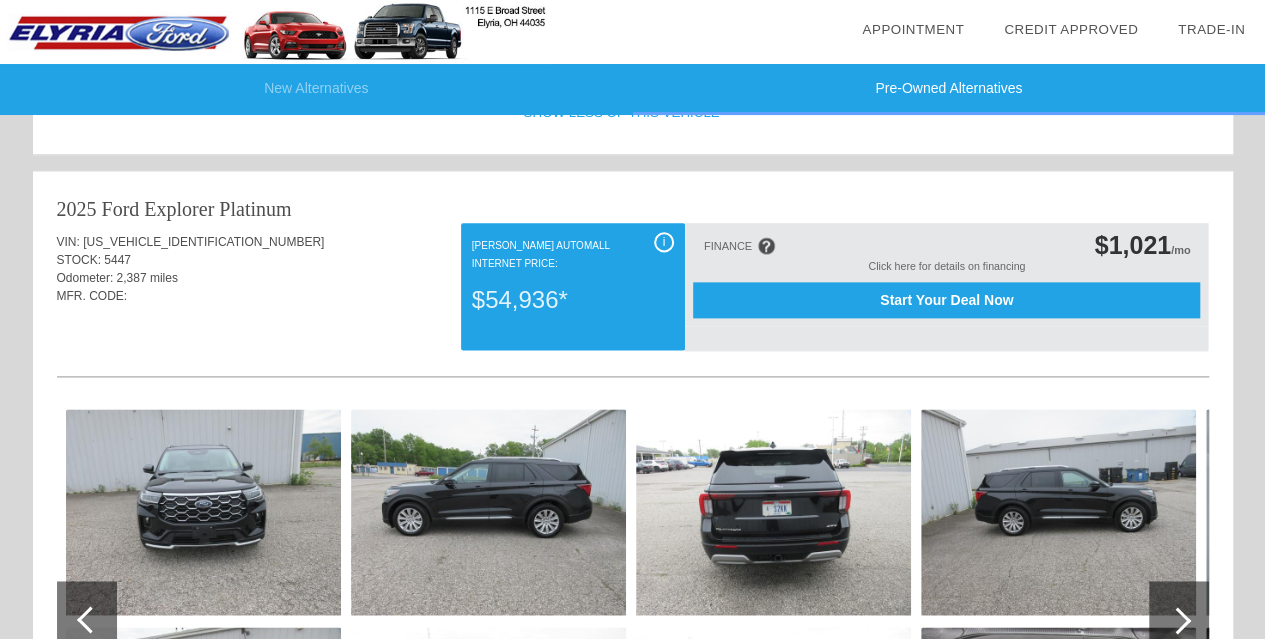 scroll, scrollTop: 1179, scrollLeft: 0, axis: vertical 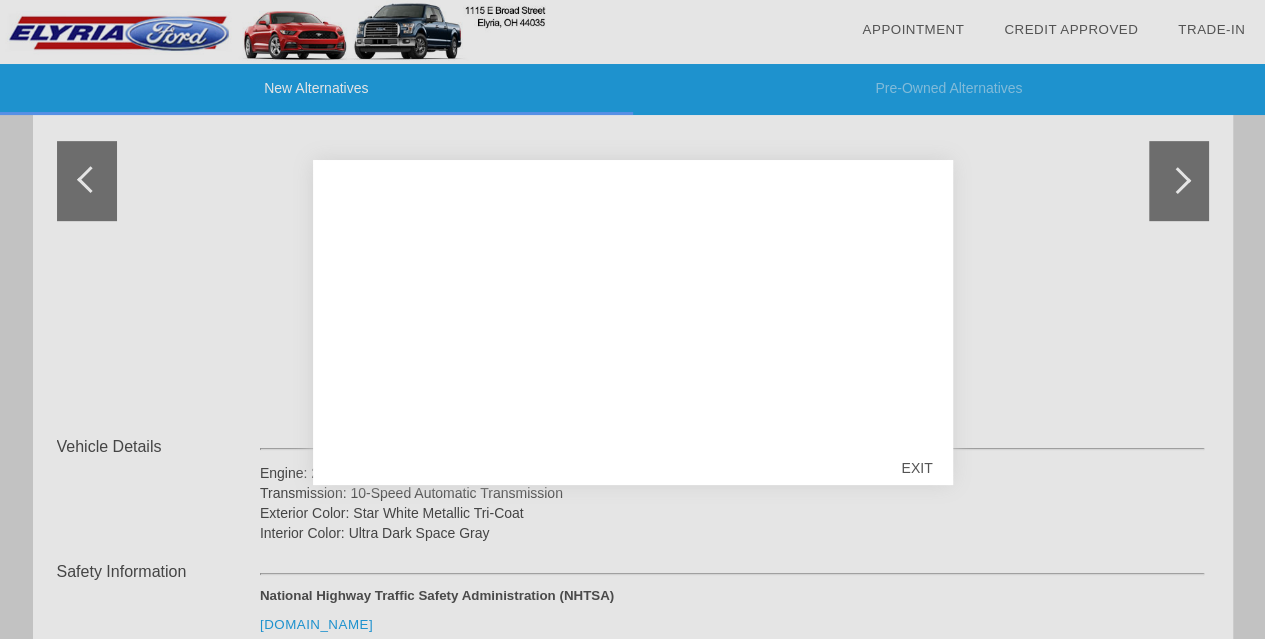 click on "EXIT" at bounding box center (916, 468) 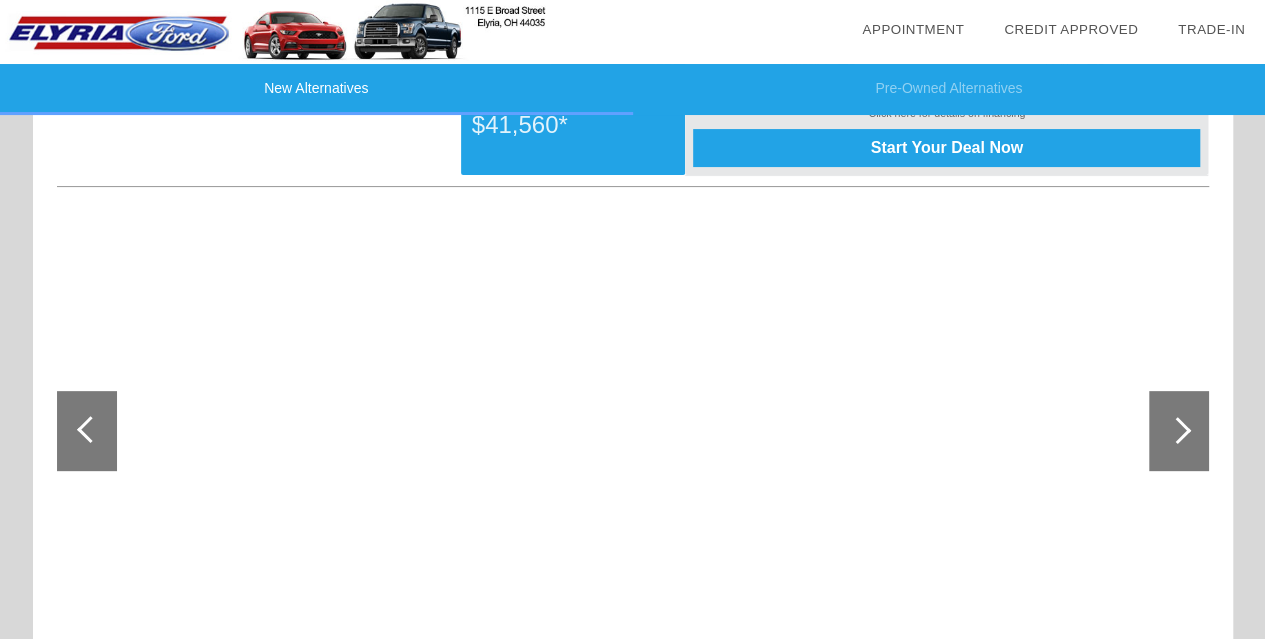 scroll, scrollTop: 0, scrollLeft: 0, axis: both 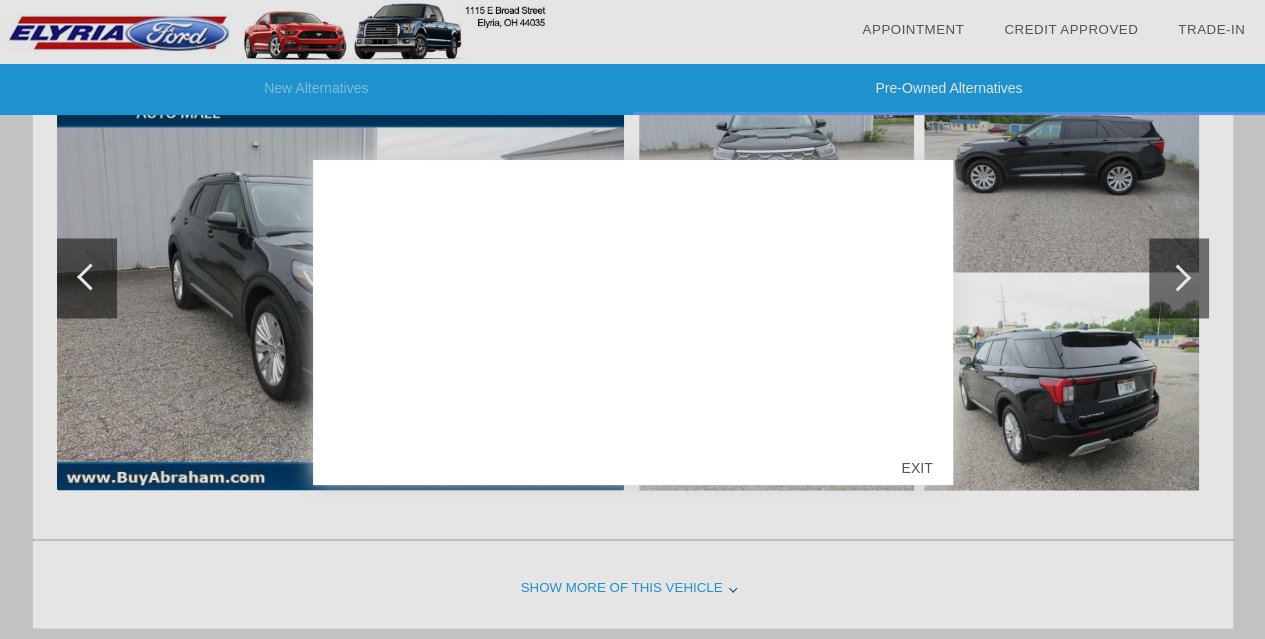 click on "EXIT" at bounding box center [916, 468] 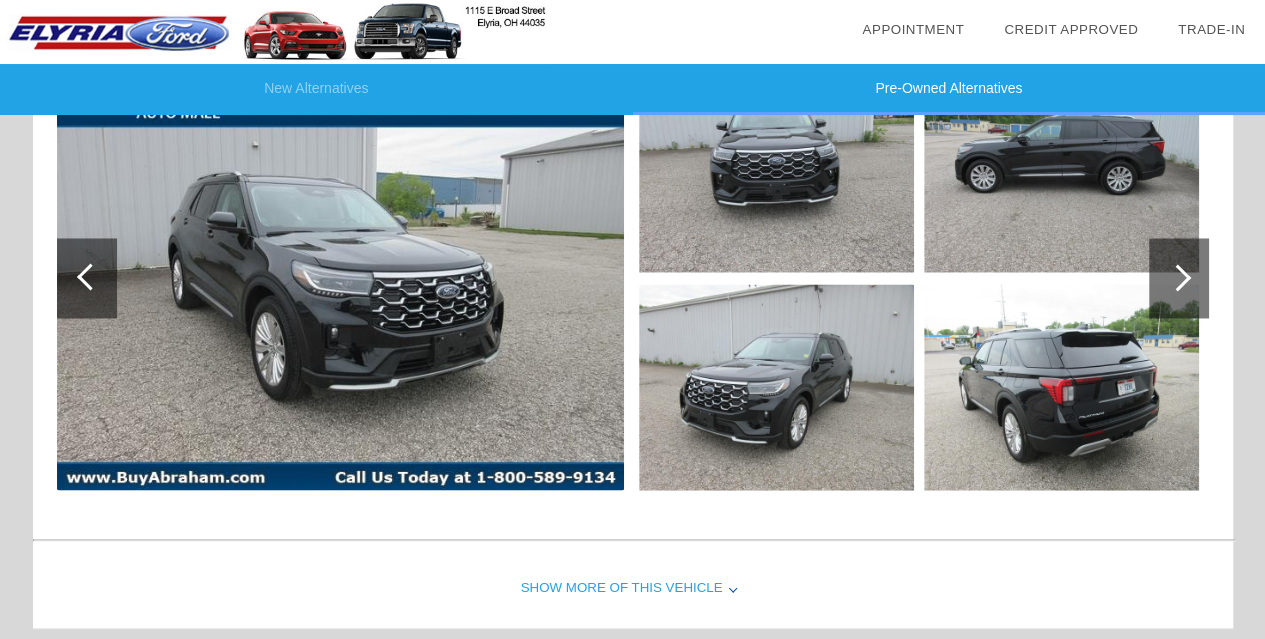 click at bounding box center [1179, 278] 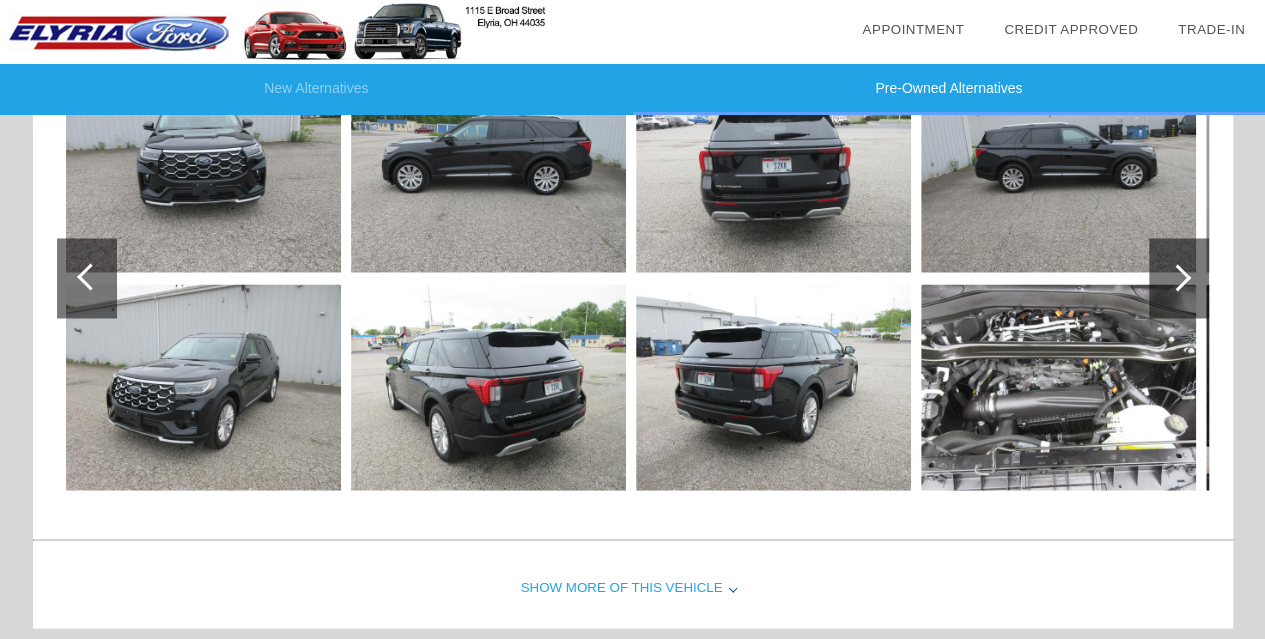 click at bounding box center [1179, 278] 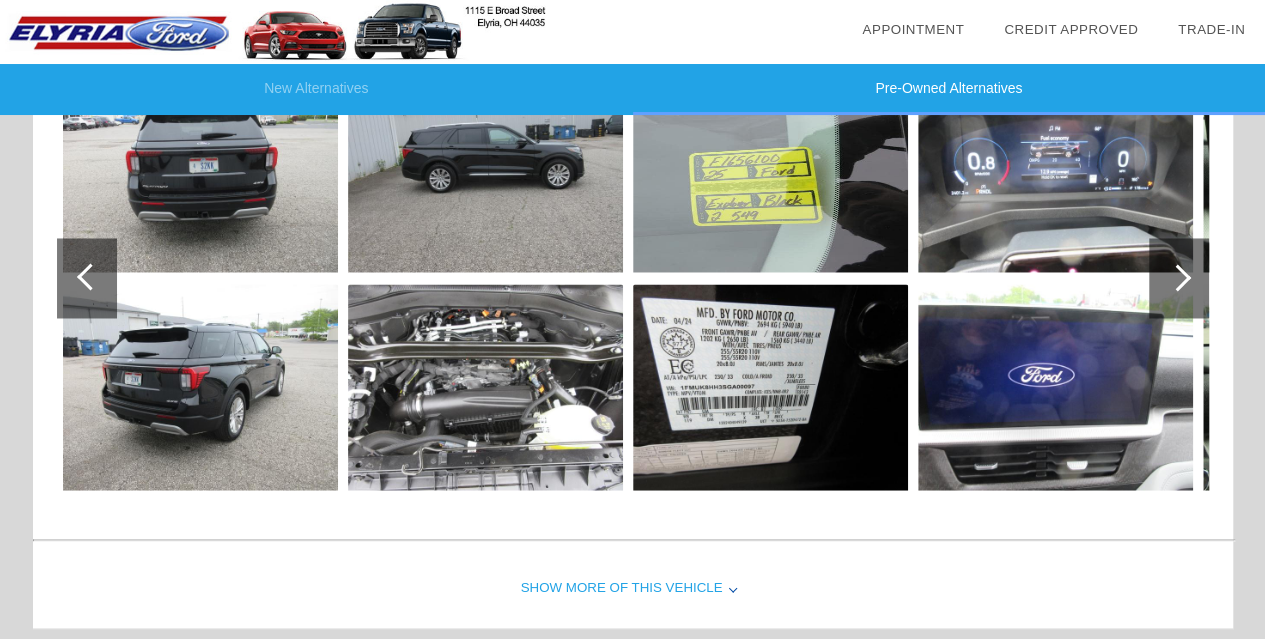 click on "New Alternatives
Pre-Owned Alternatives
date_range
Appointment
check_box
Credit Approved
collections_bookmark" at bounding box center (632, 715) 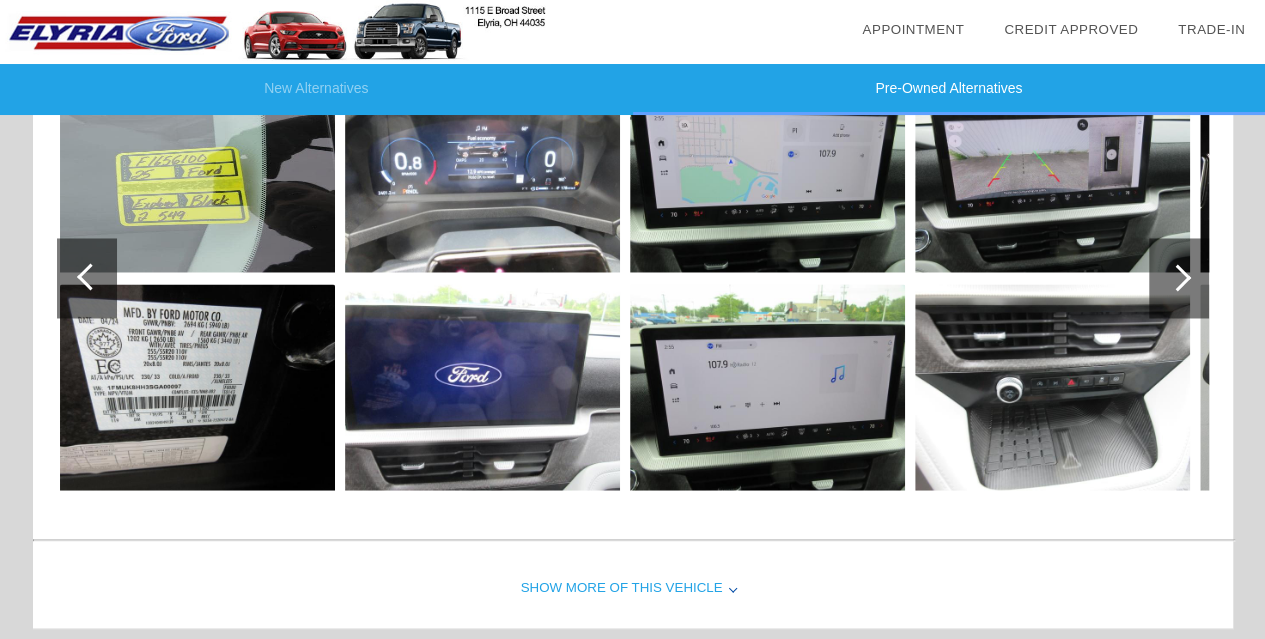 click at bounding box center [1179, 278] 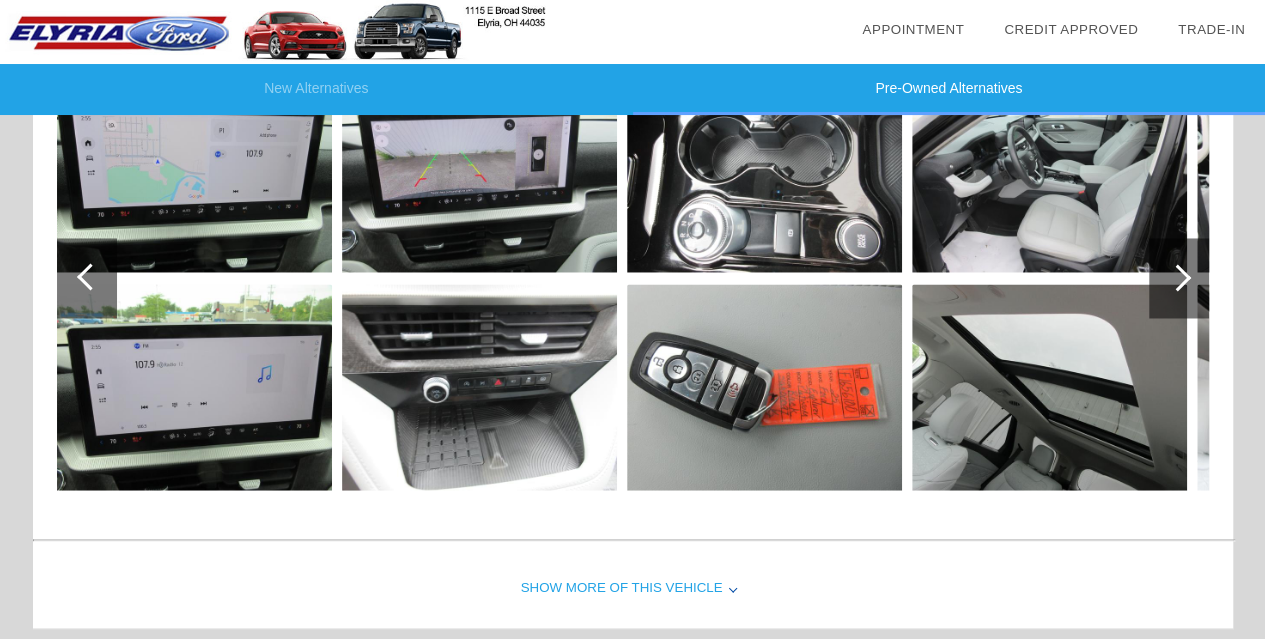 click at bounding box center (1177, 277) 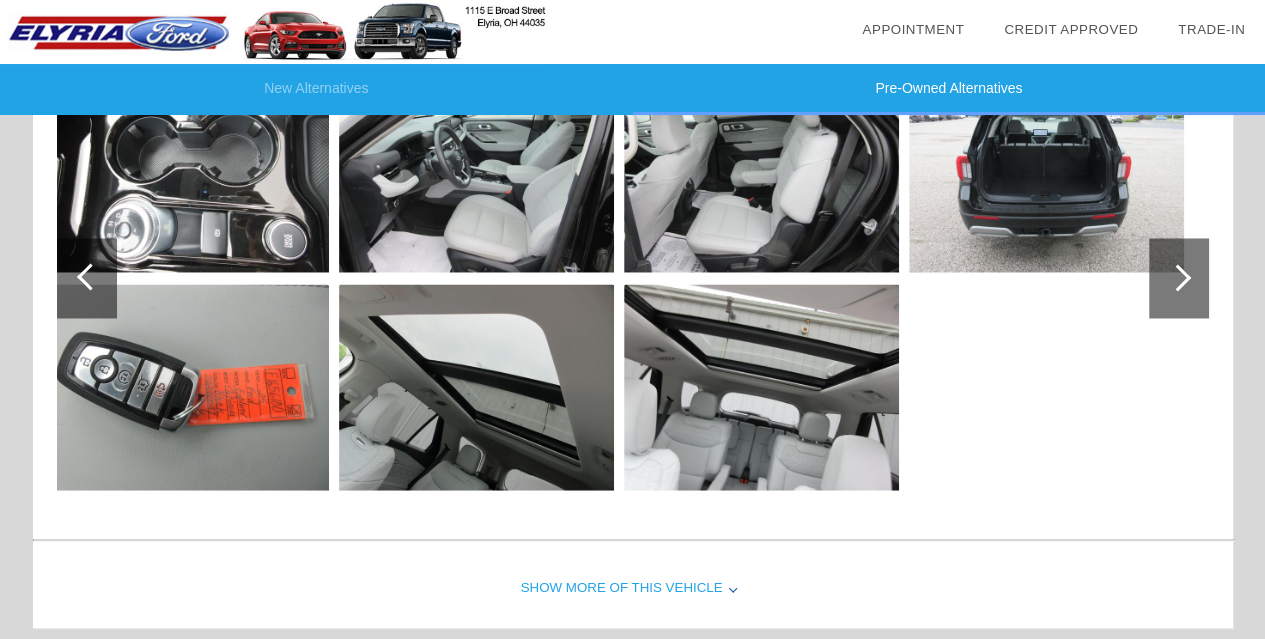 click at bounding box center (476, 387) 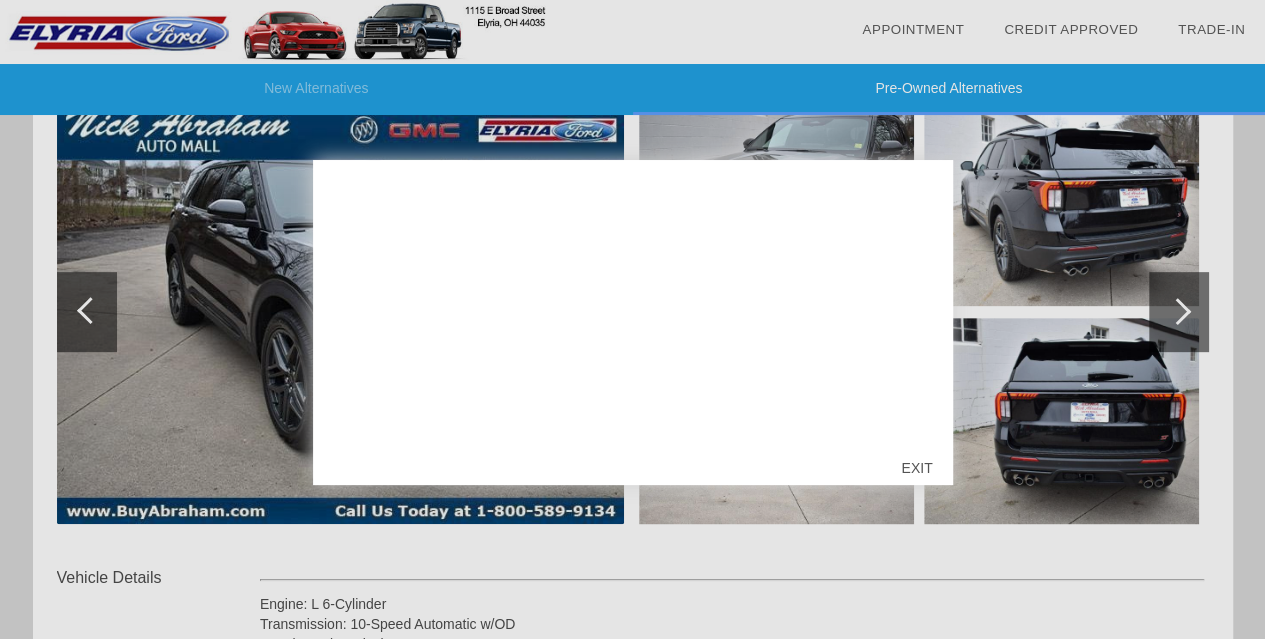 scroll, scrollTop: 400, scrollLeft: 0, axis: vertical 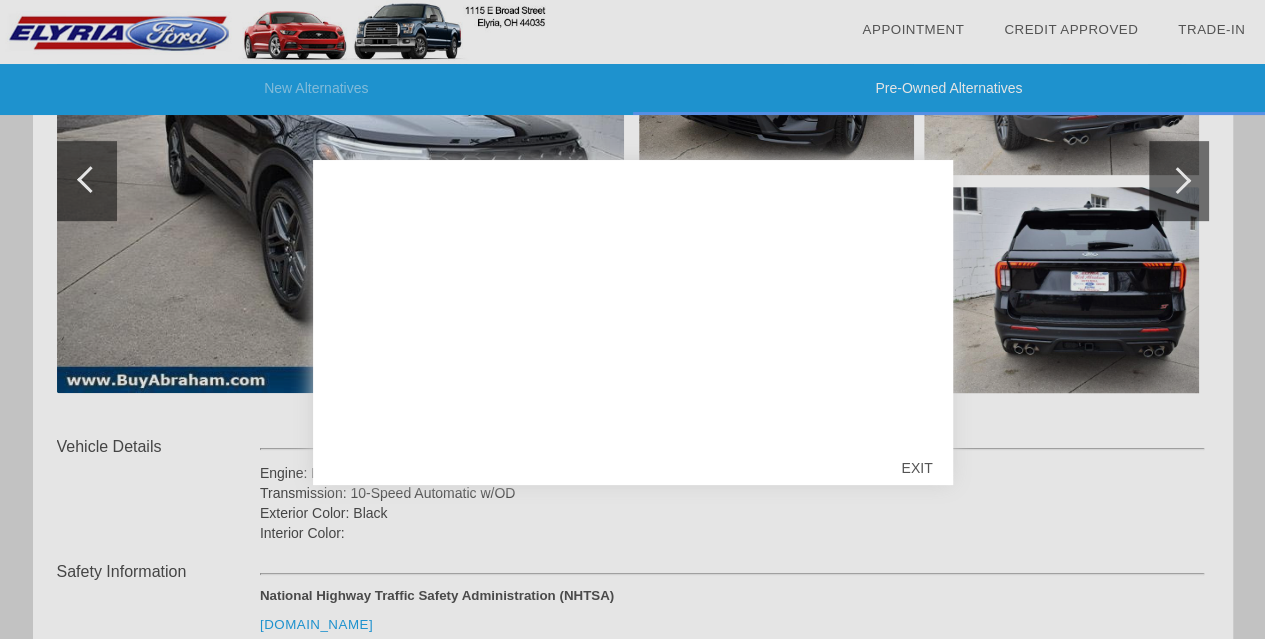 click on "EXIT" at bounding box center (916, 468) 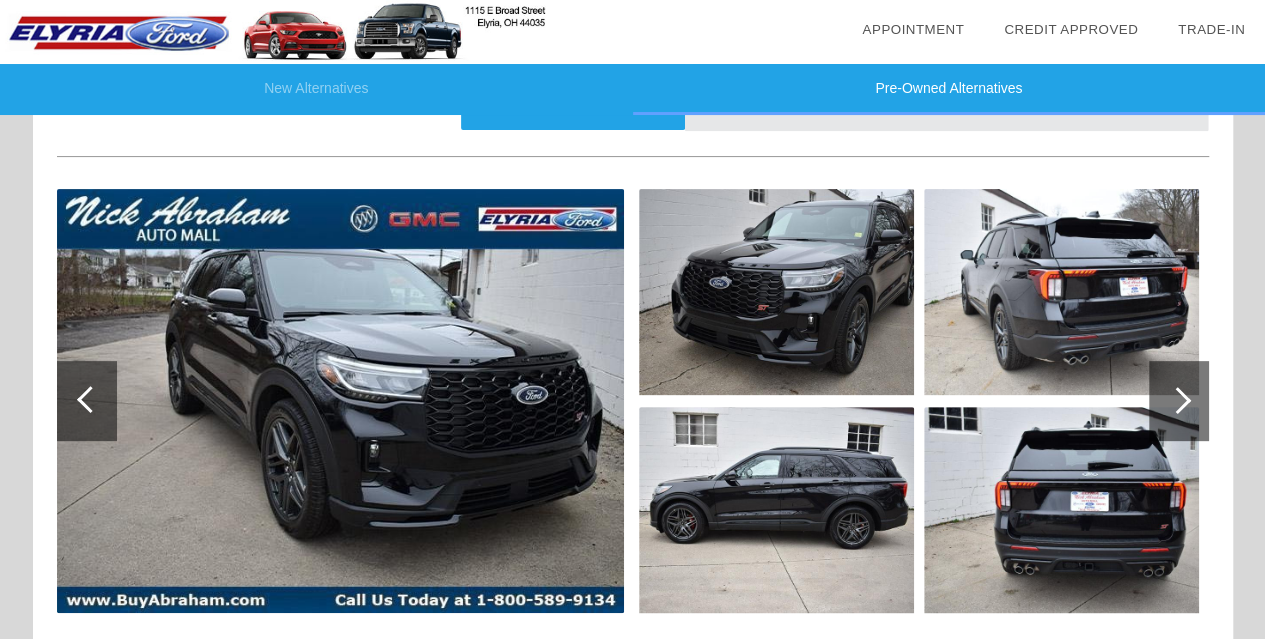 scroll, scrollTop: 100, scrollLeft: 0, axis: vertical 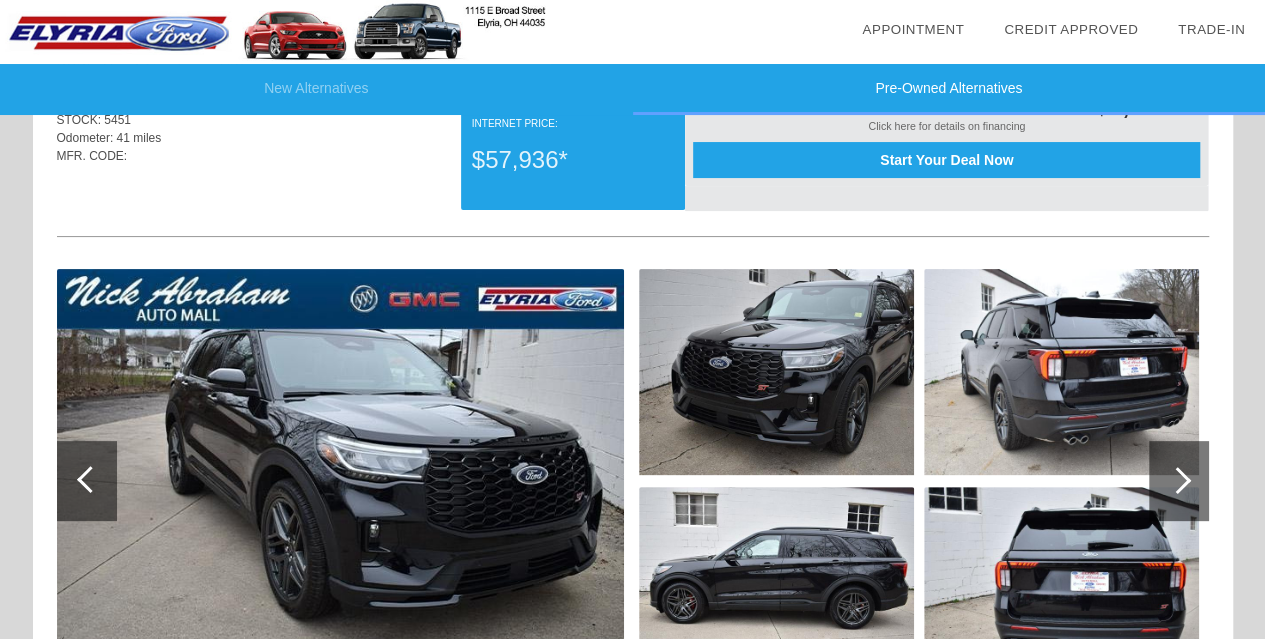 click at bounding box center (1177, 480) 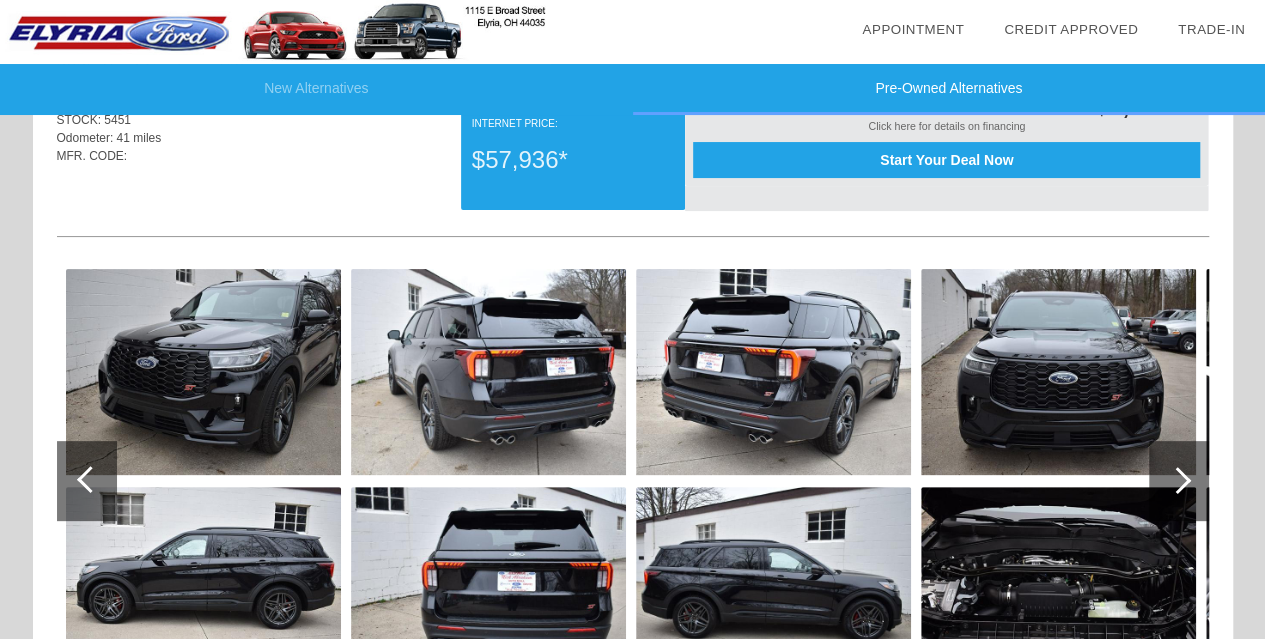 click at bounding box center [1177, 480] 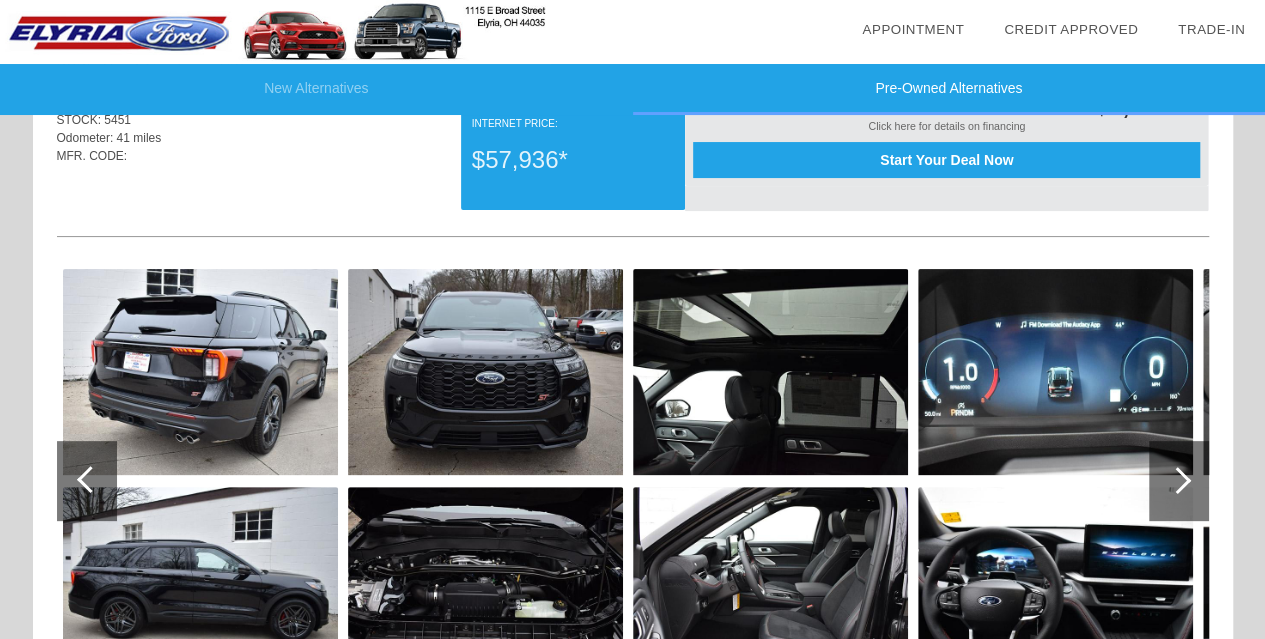 click at bounding box center [1177, 480] 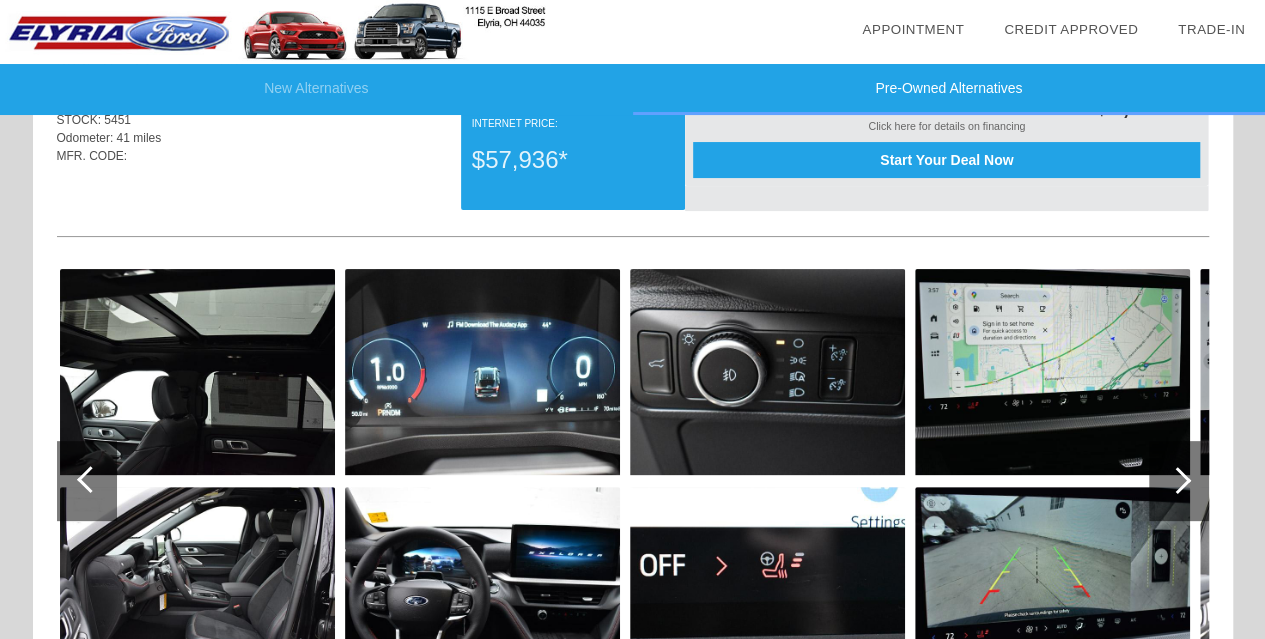 click at bounding box center [1179, 481] 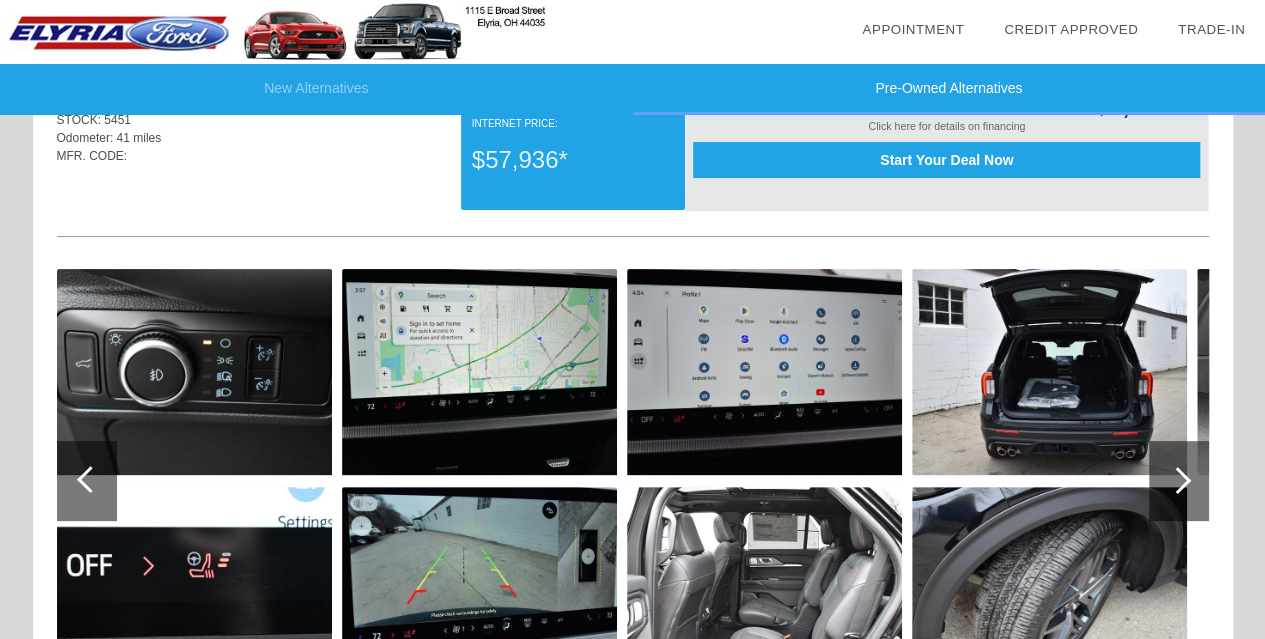click at bounding box center (1179, 481) 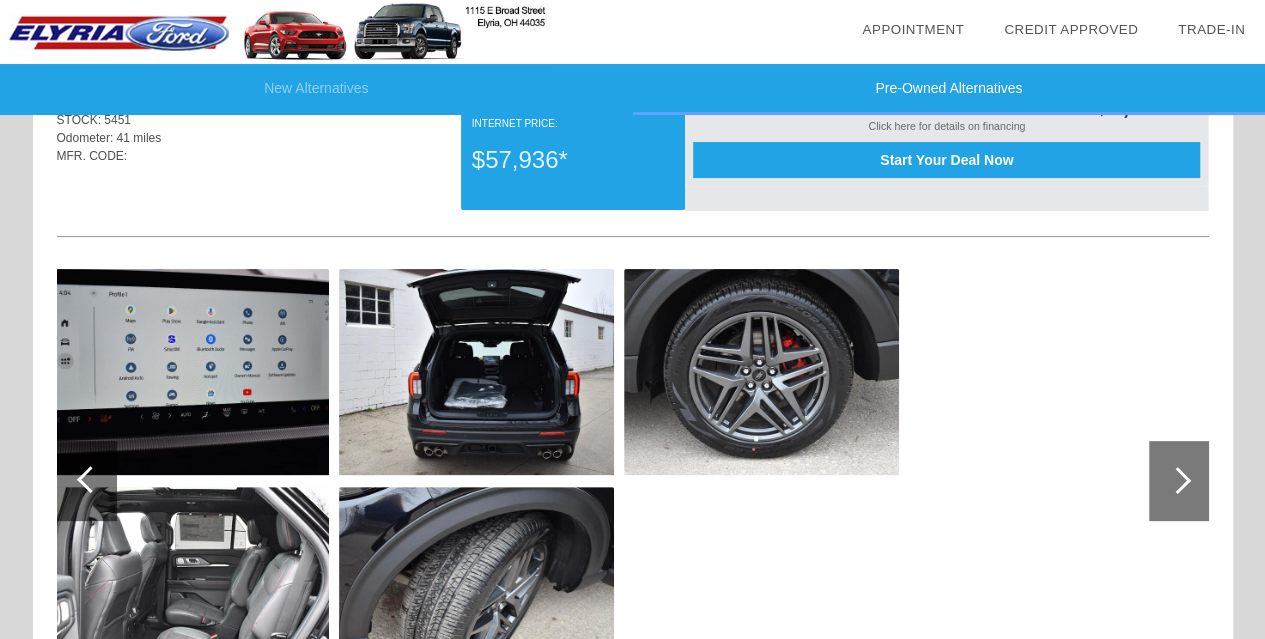click at bounding box center [1179, 481] 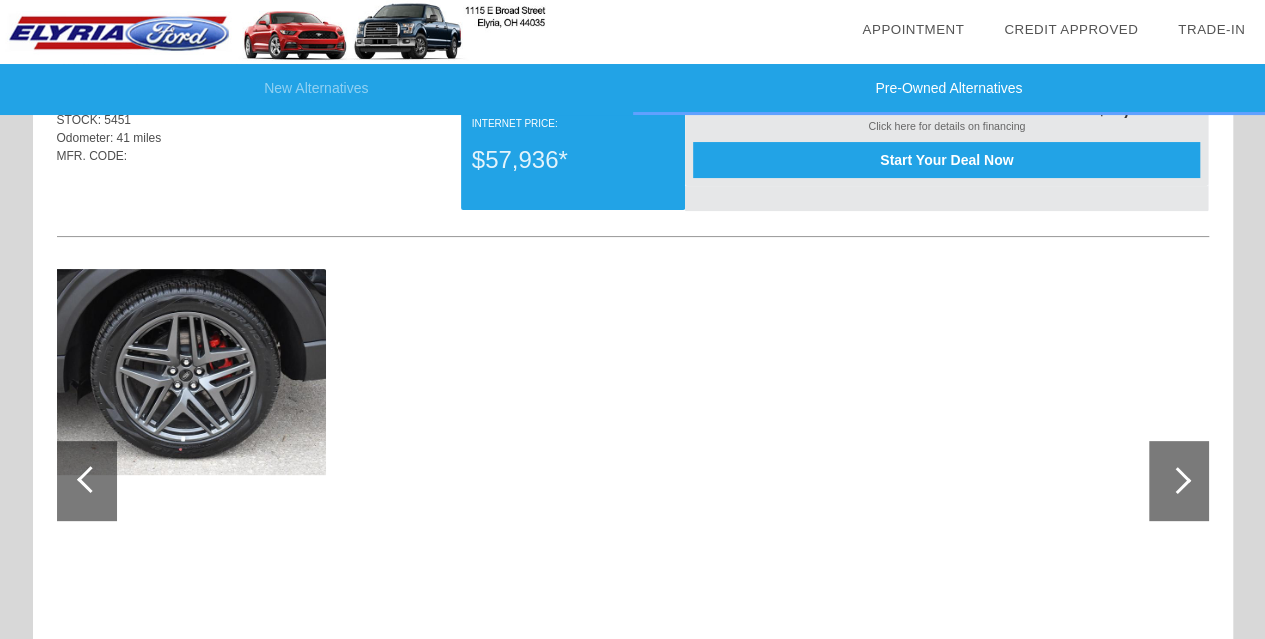 click at bounding box center [1179, 481] 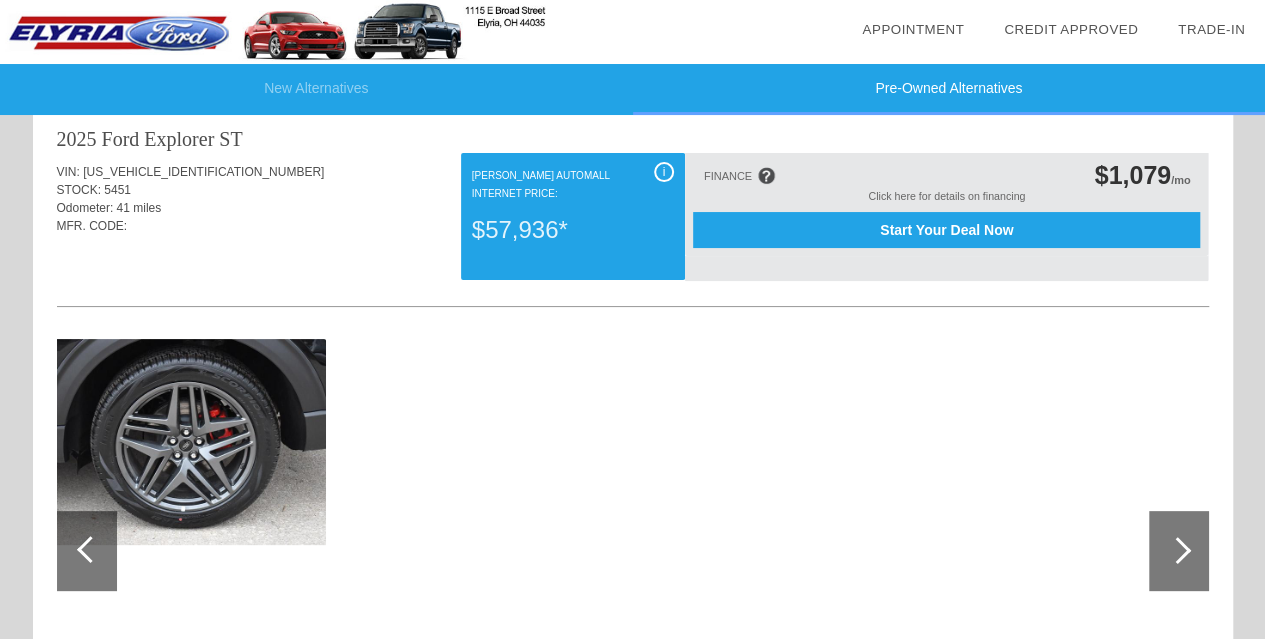 scroll, scrollTop: 0, scrollLeft: 0, axis: both 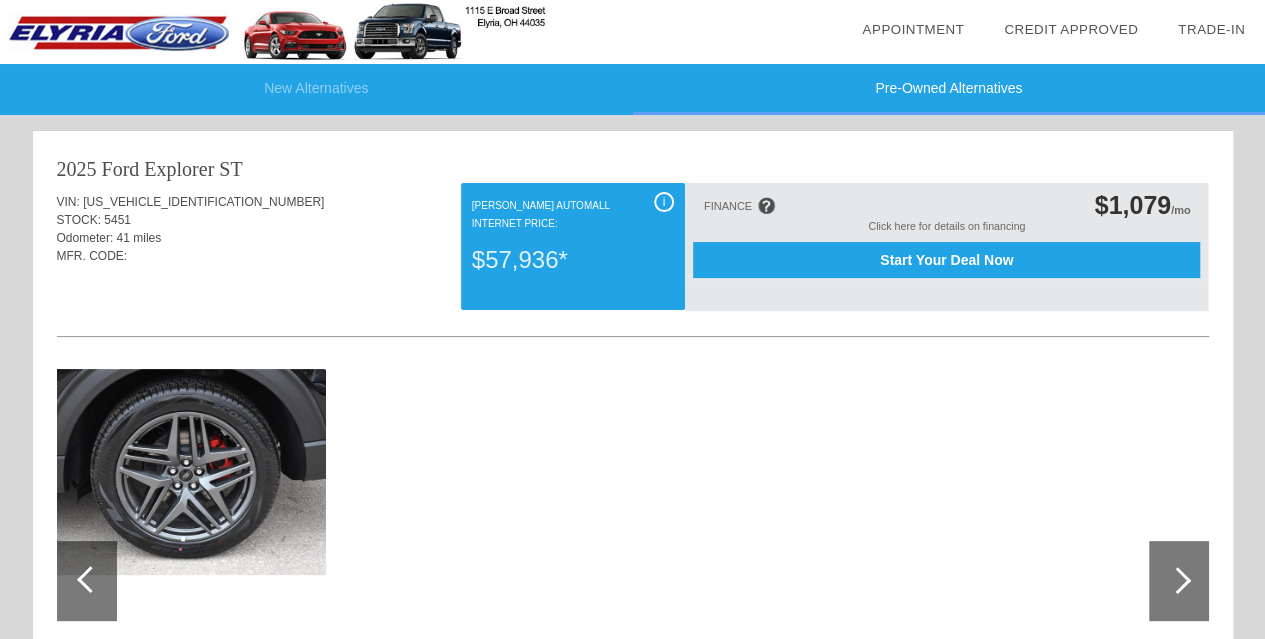 click on "2025
Ford
Explorer" at bounding box center [136, 169] 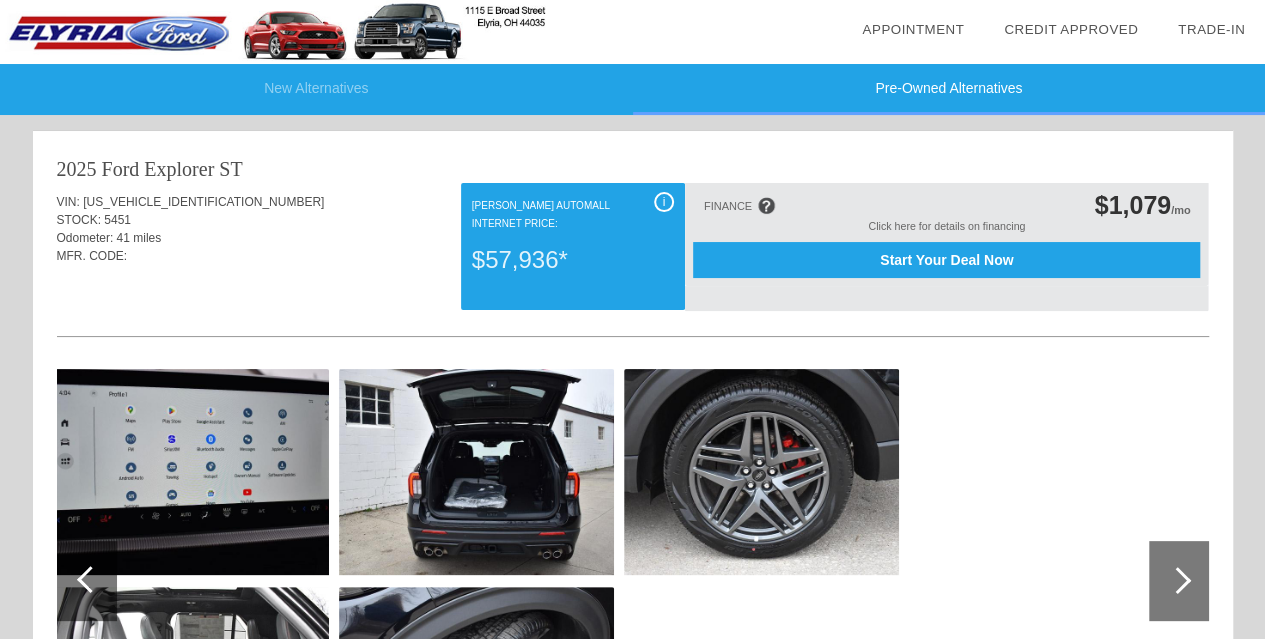 click at bounding box center (90, 579) 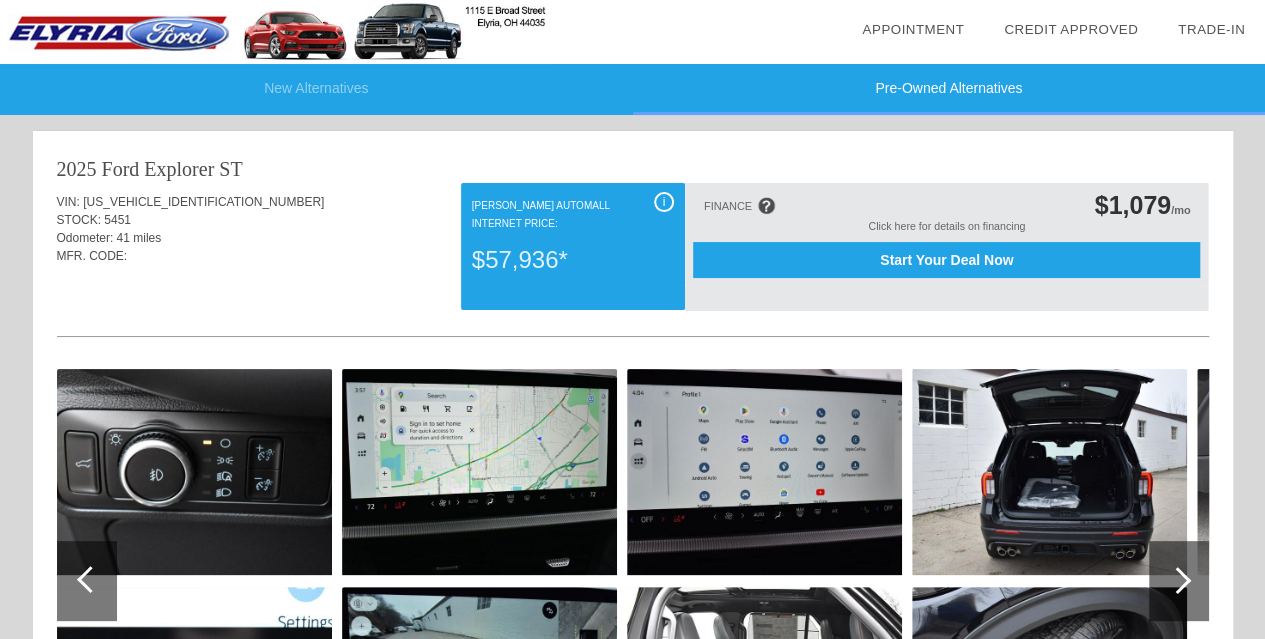 click at bounding box center (90, 579) 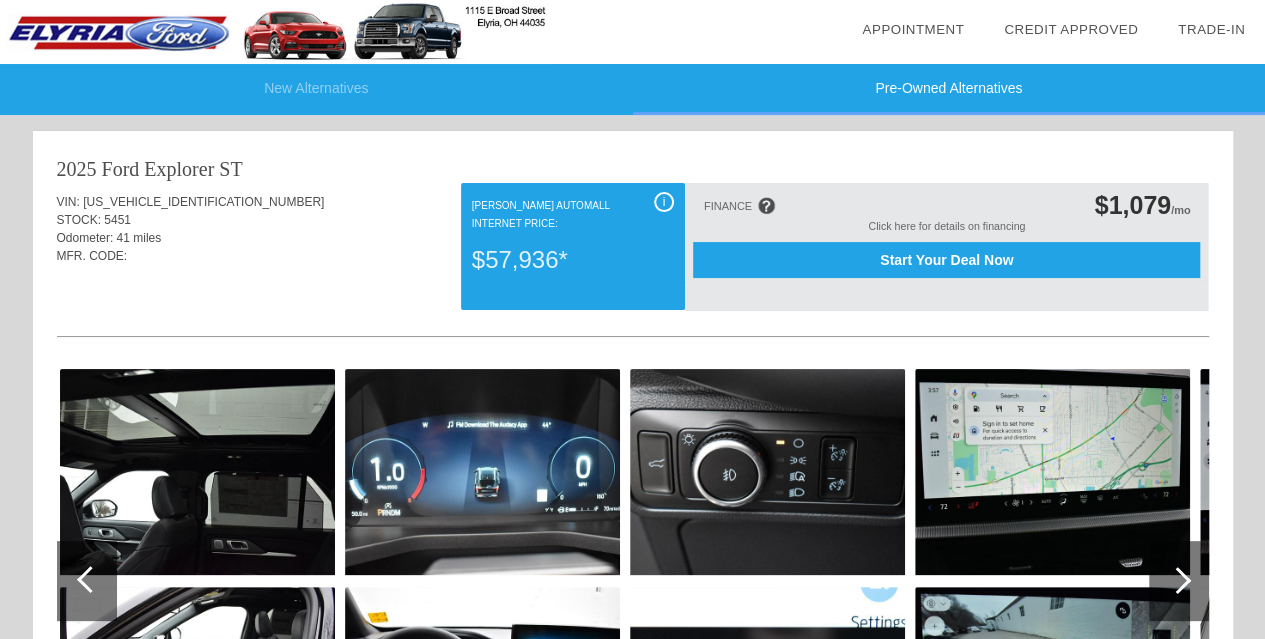 click at bounding box center [90, 579] 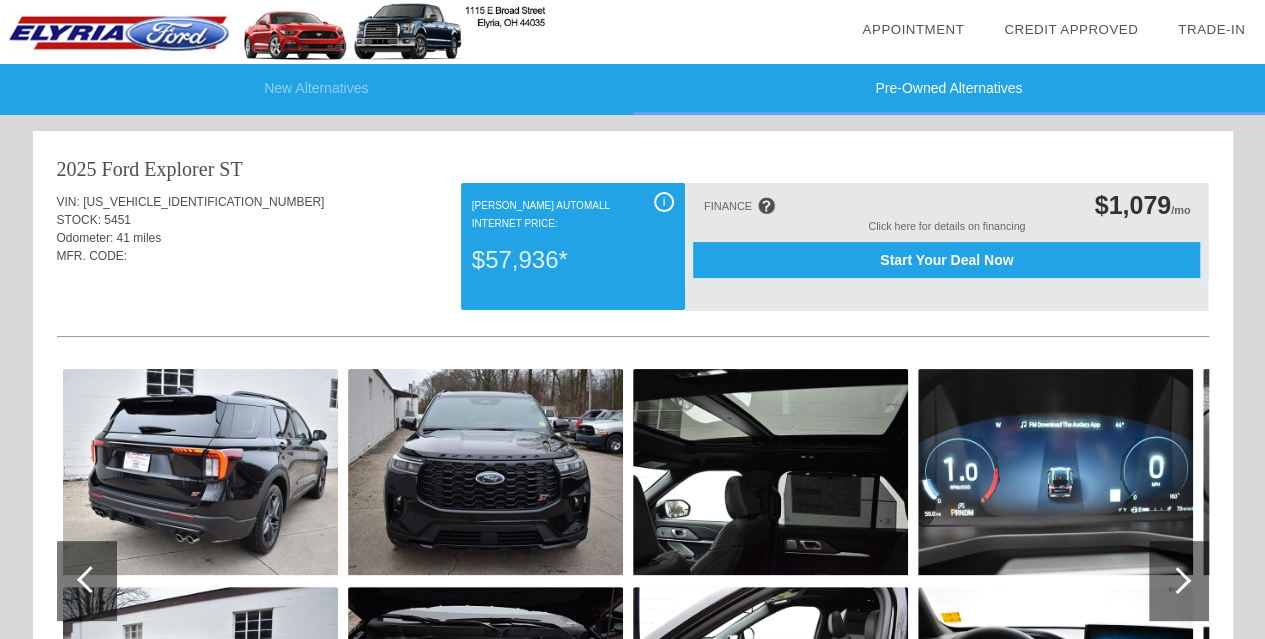 click at bounding box center [87, 581] 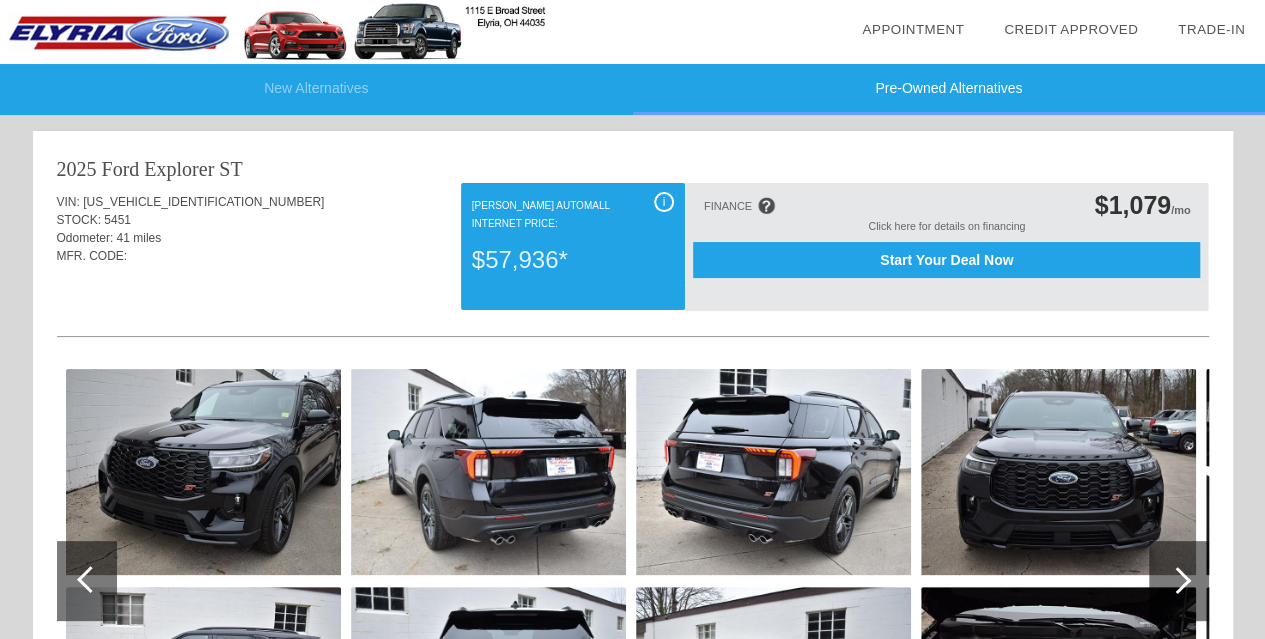 click at bounding box center [87, 581] 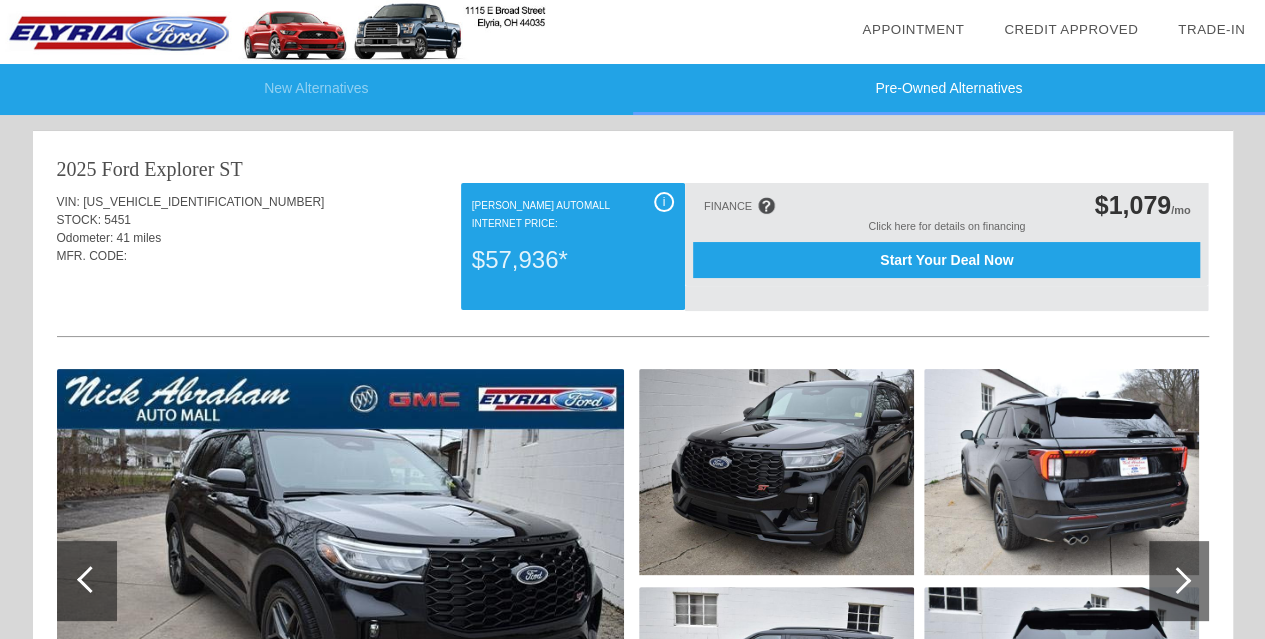 click at bounding box center (87, 581) 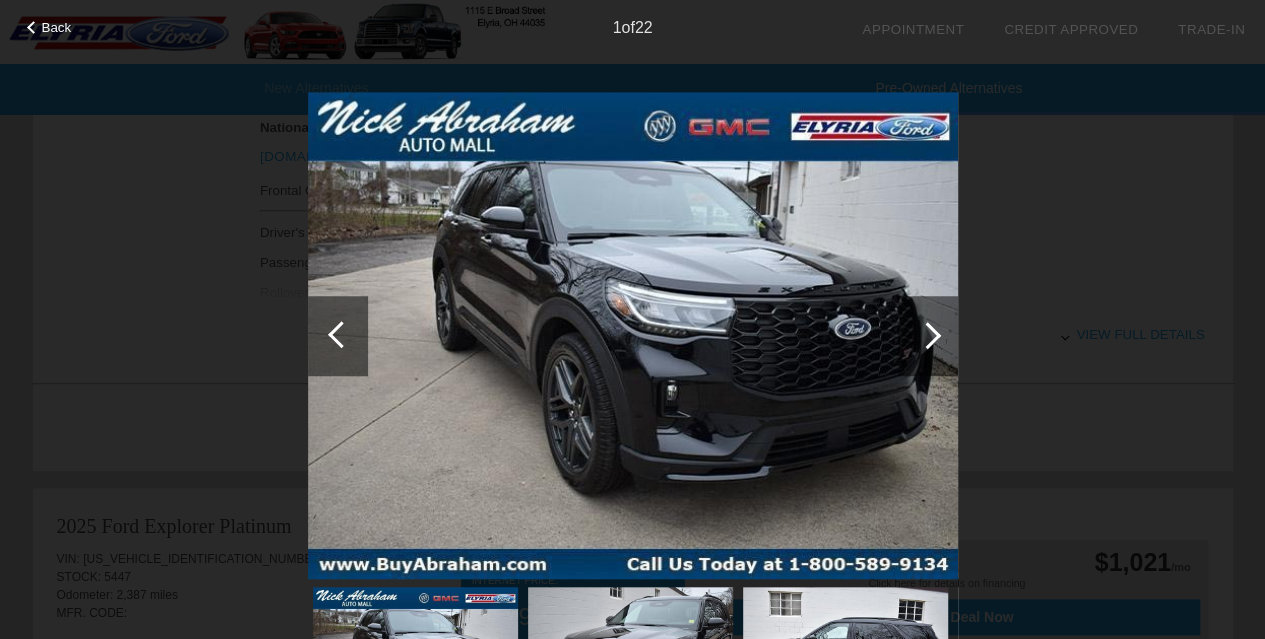 scroll, scrollTop: 900, scrollLeft: 0, axis: vertical 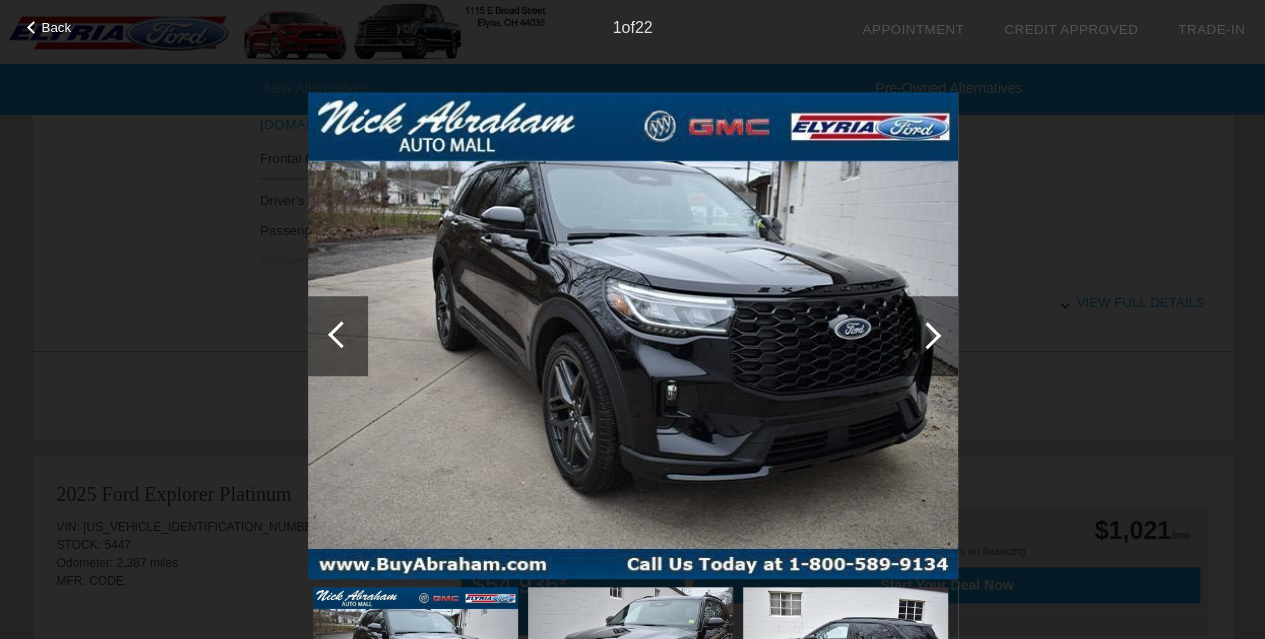 click at bounding box center (927, 335) 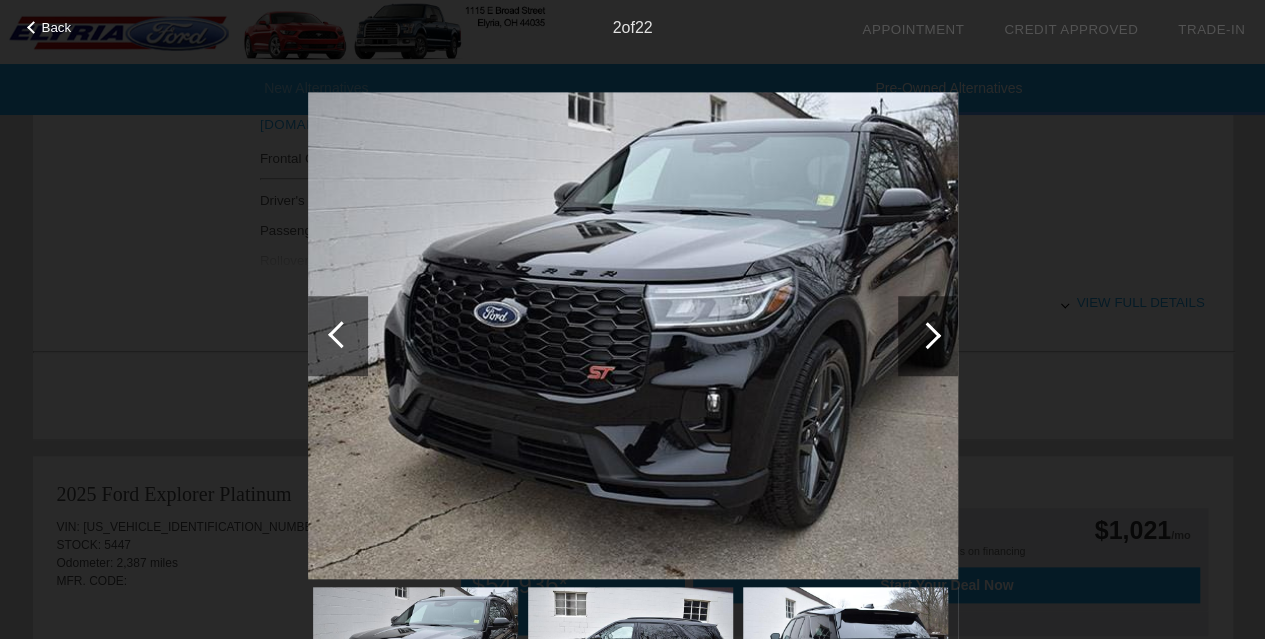 click at bounding box center (927, 335) 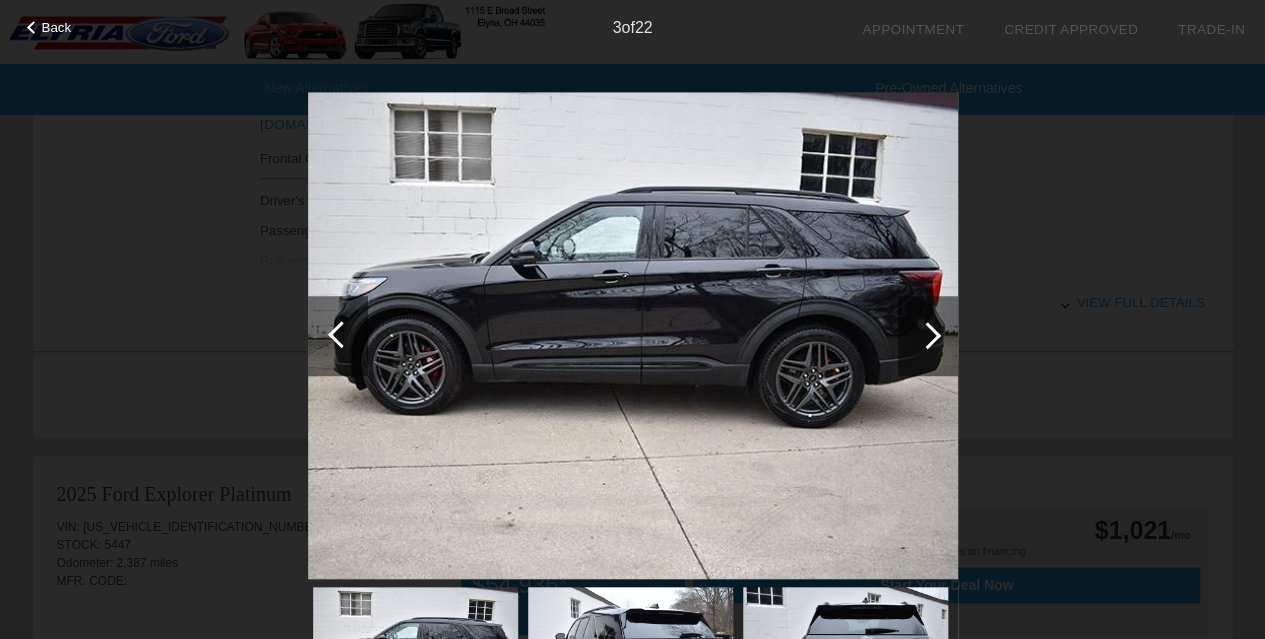 click at bounding box center [927, 335] 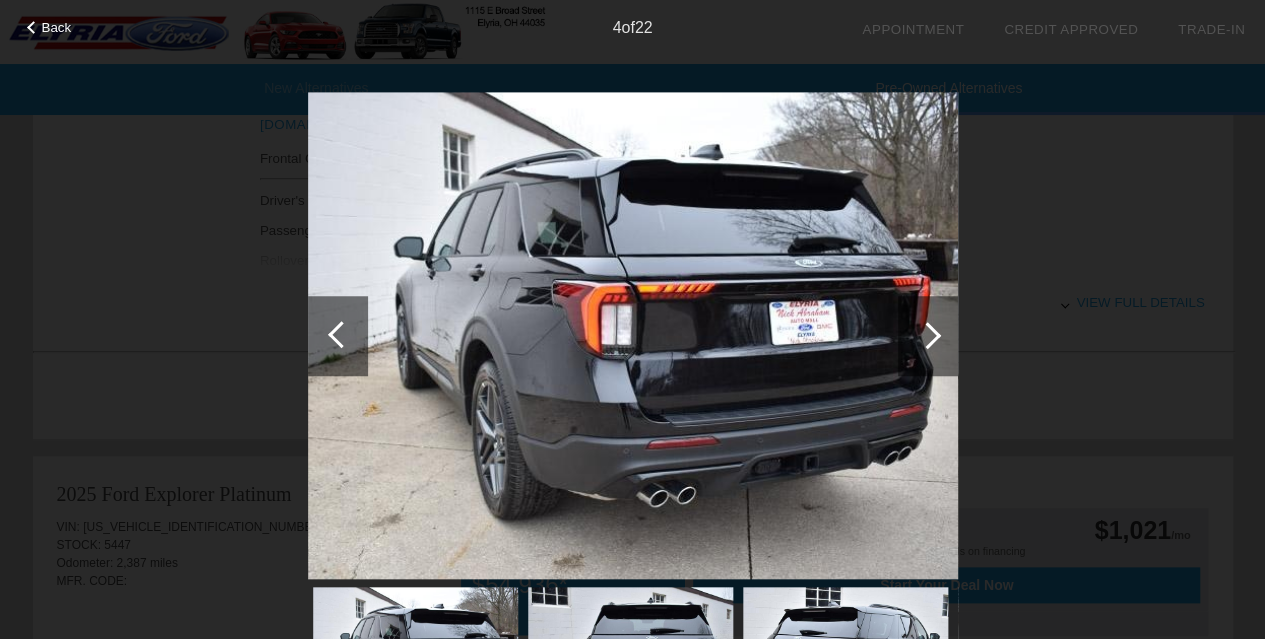 click at bounding box center (927, 335) 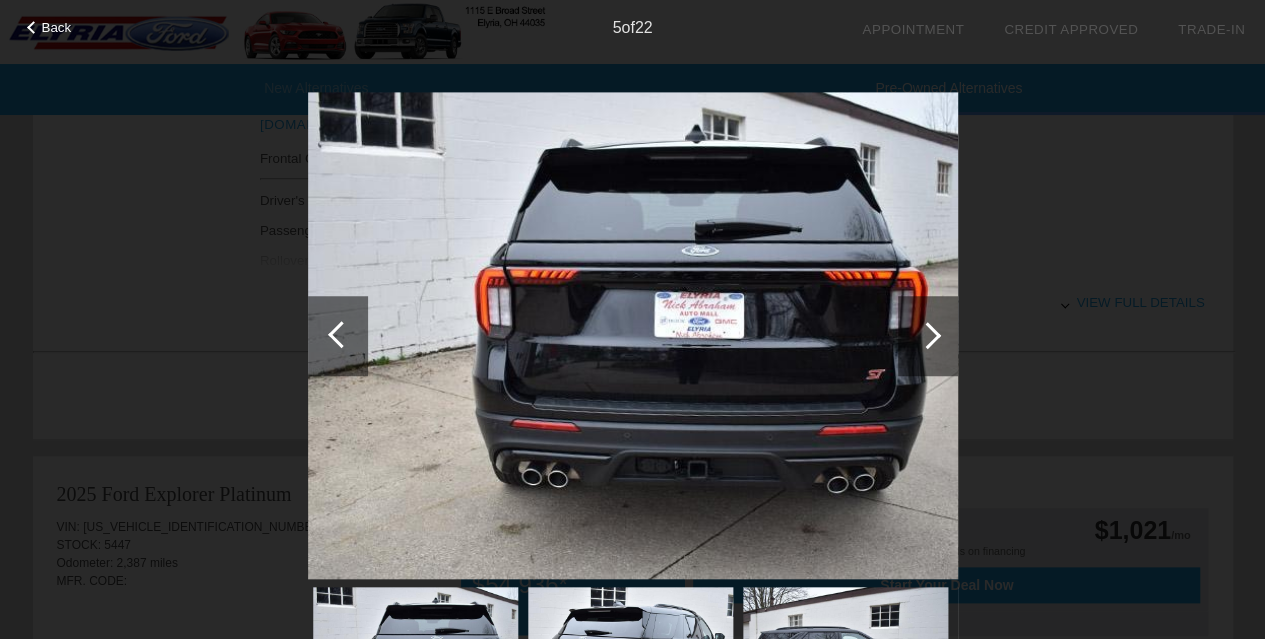 click at bounding box center [927, 335] 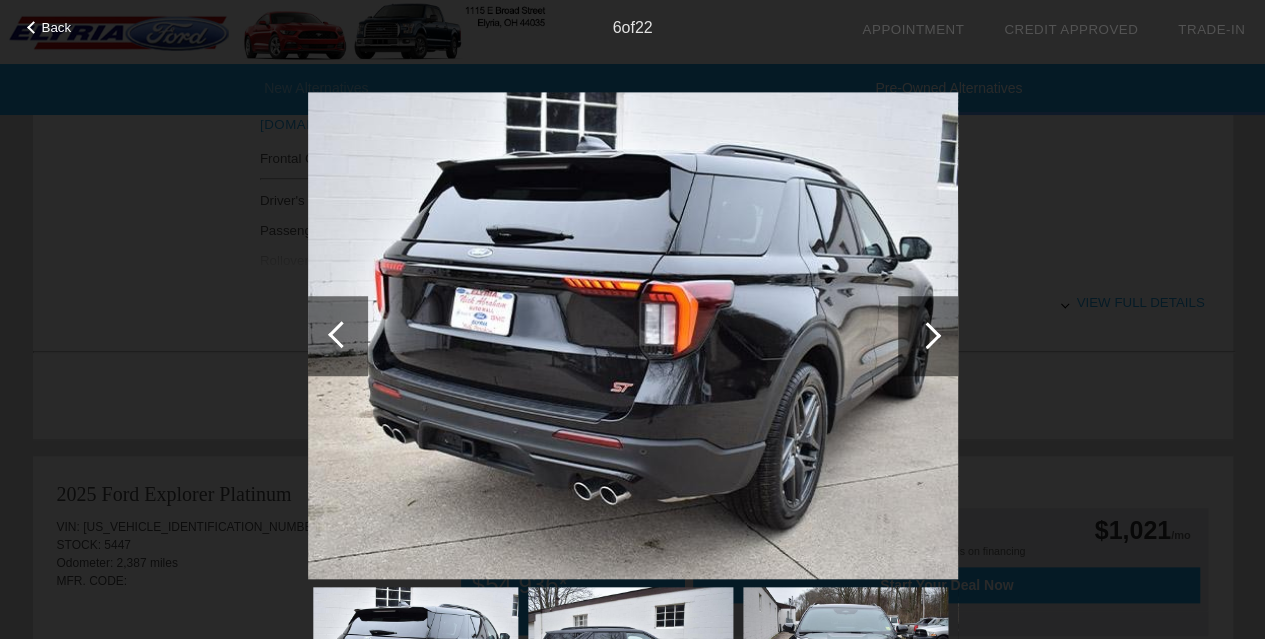click at bounding box center (928, 336) 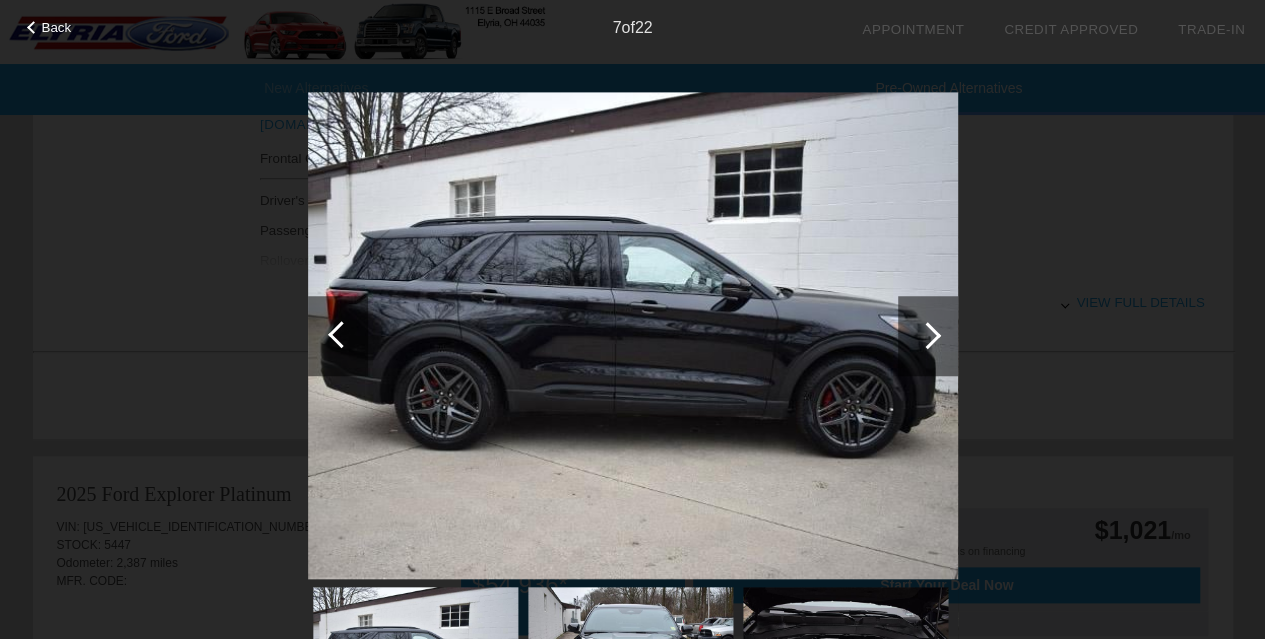 click at bounding box center (928, 336) 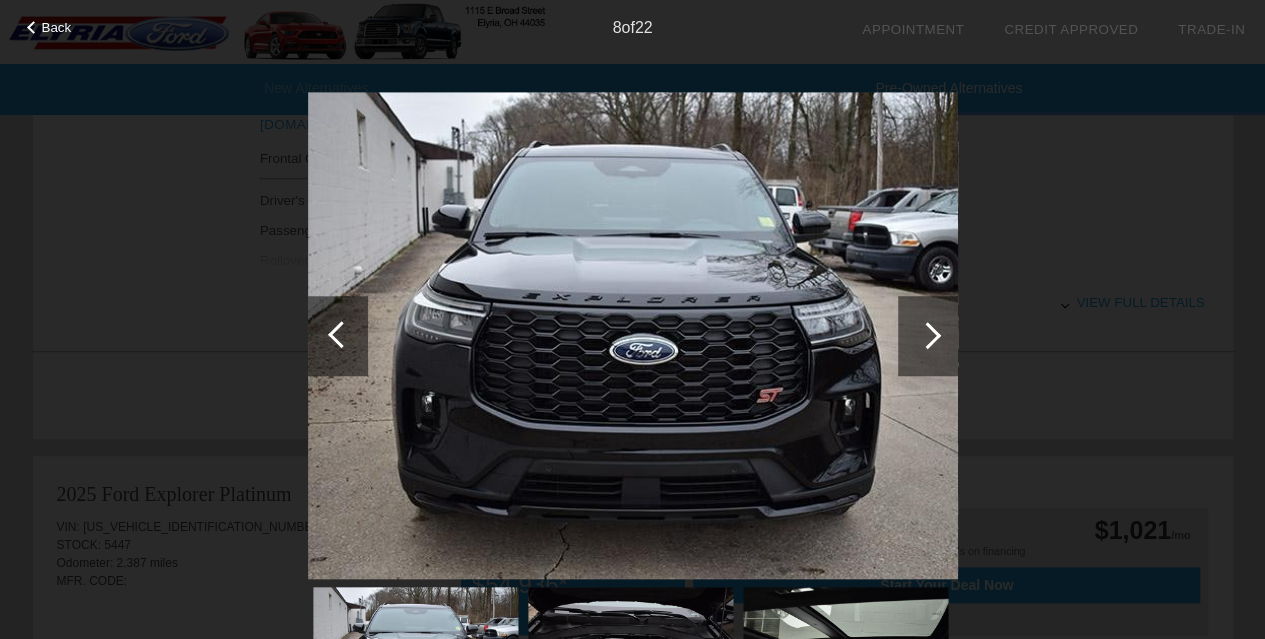 click at bounding box center (928, 336) 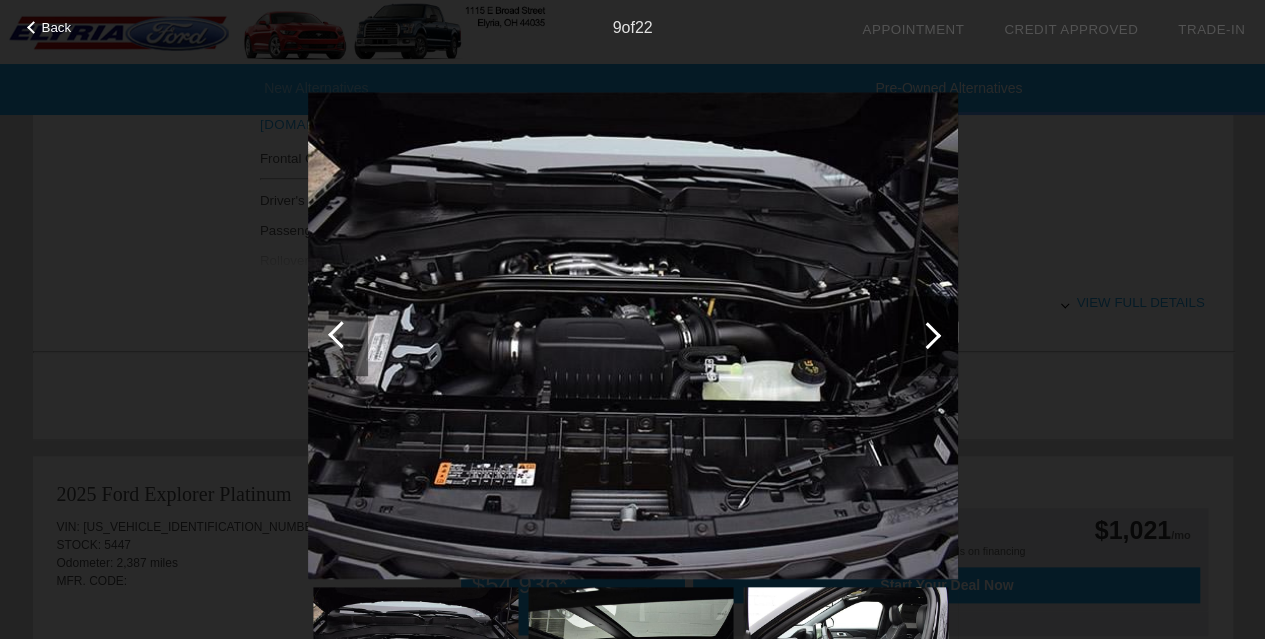 click at bounding box center [928, 336] 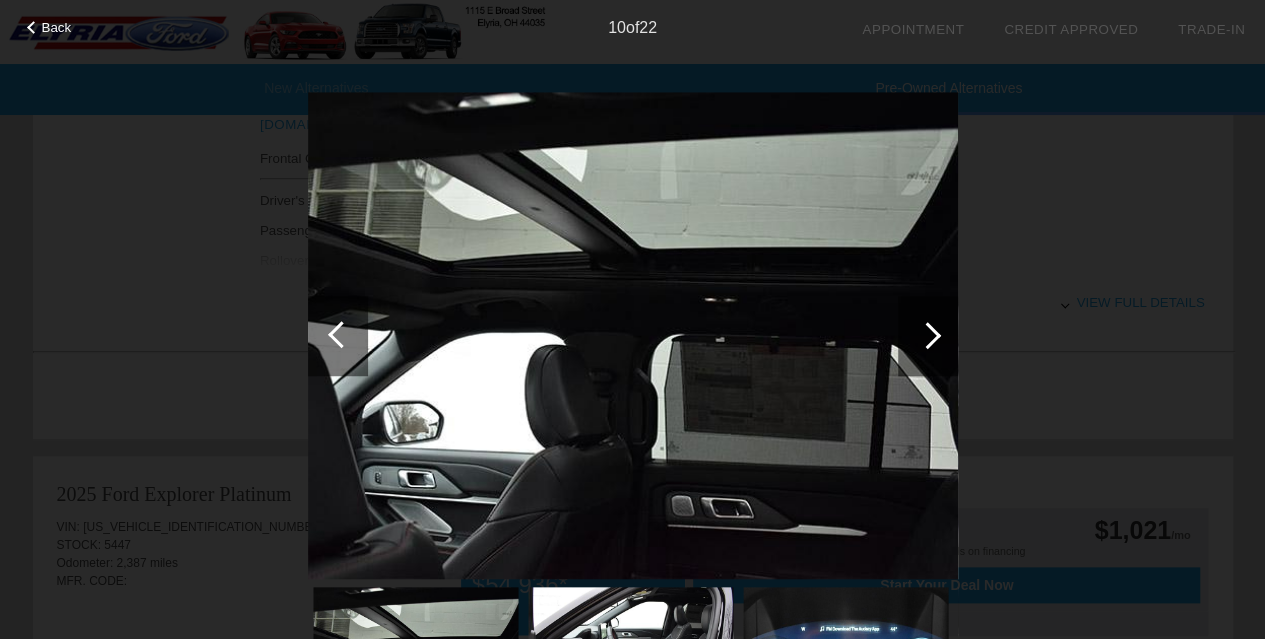 click at bounding box center [928, 336] 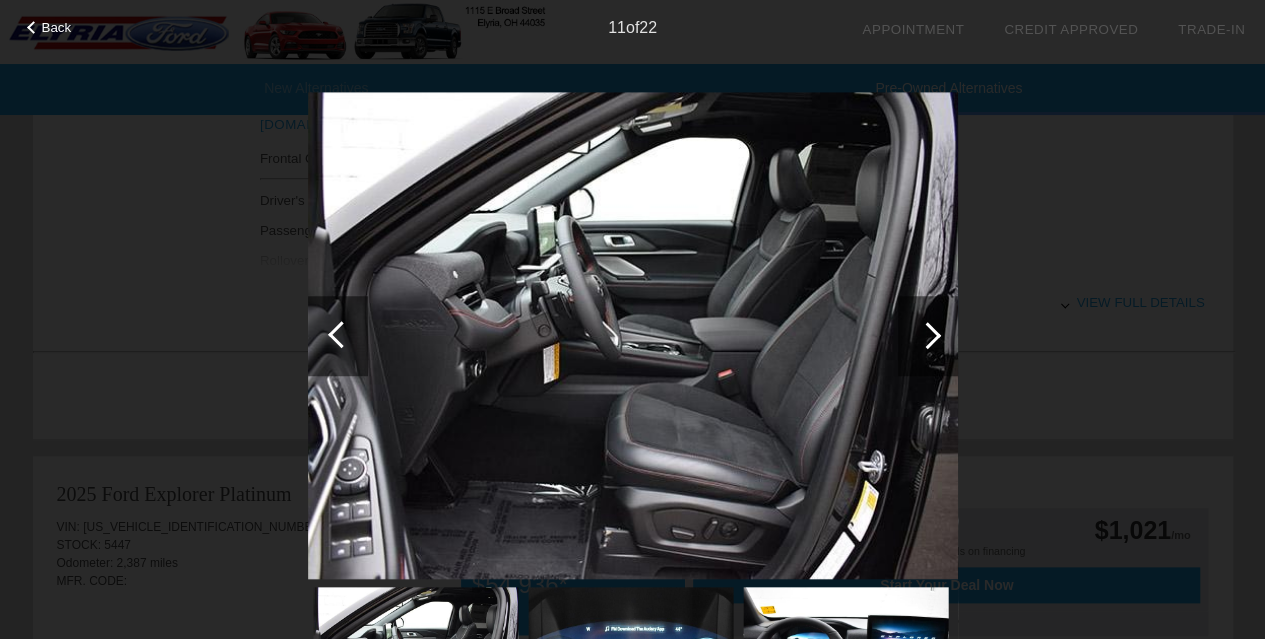 click at bounding box center [633, 336] 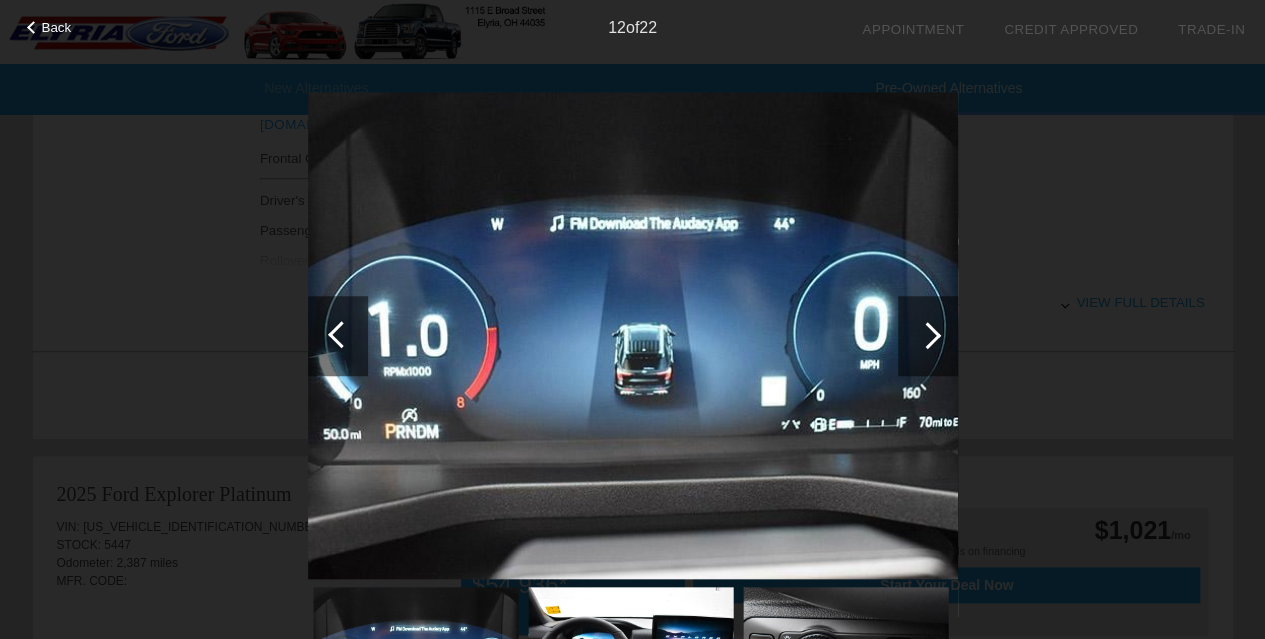 click at bounding box center (927, 335) 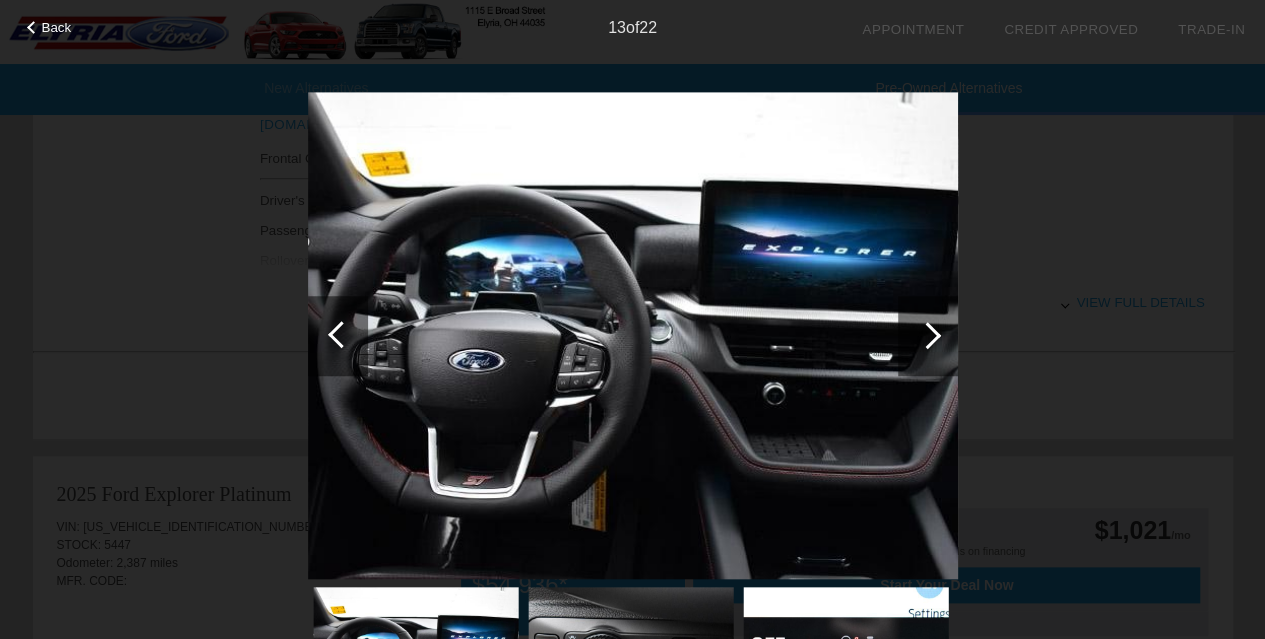 click at bounding box center (928, 336) 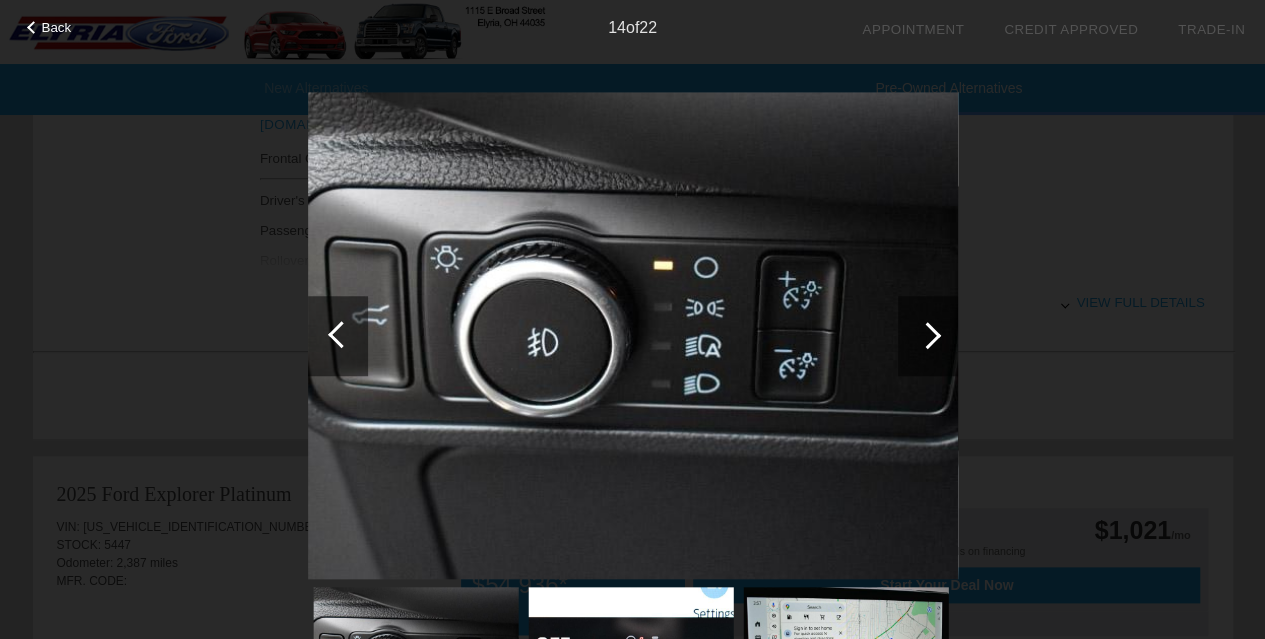 click at bounding box center [928, 336] 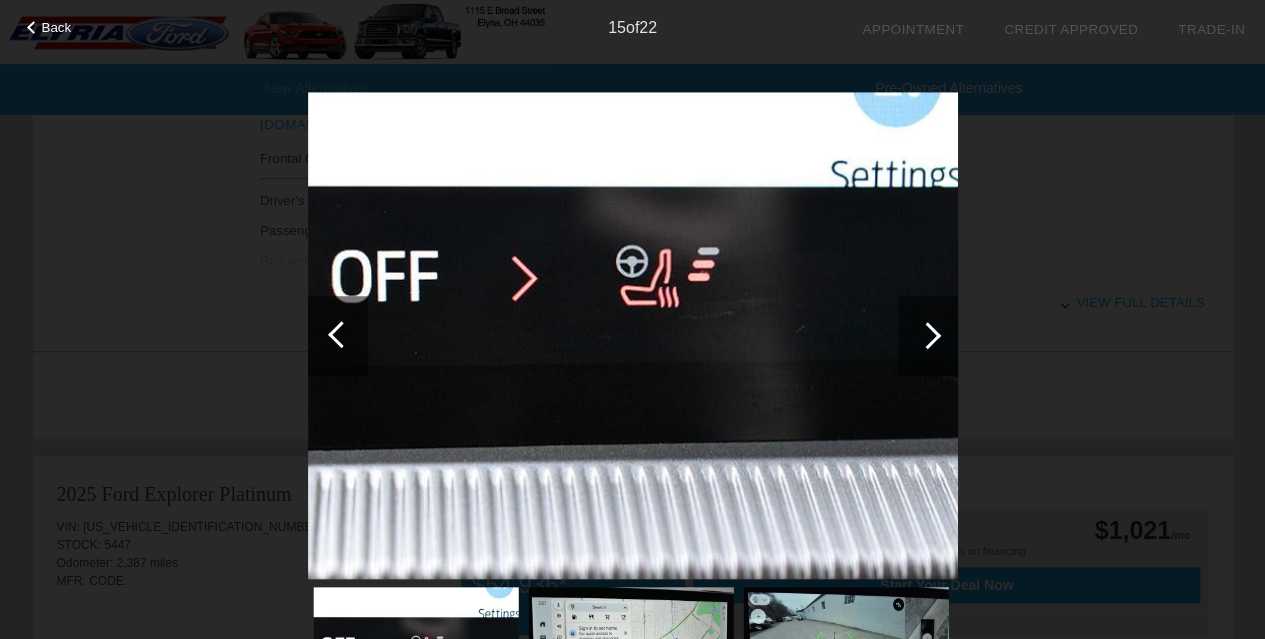 click at bounding box center (928, 336) 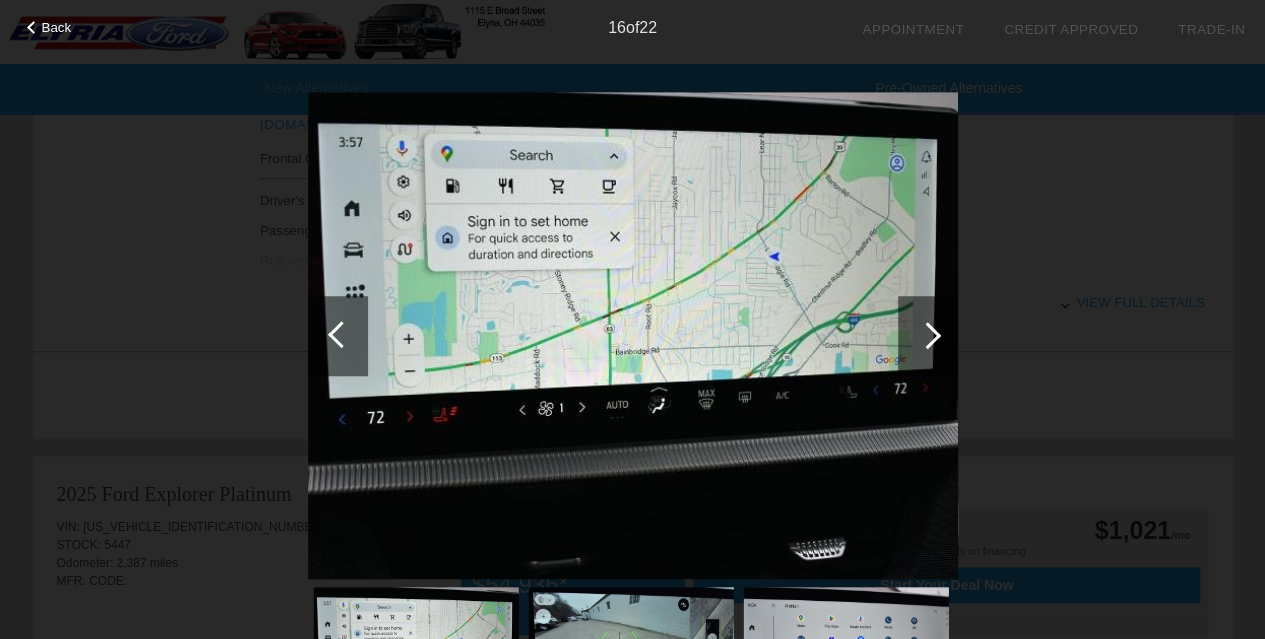 click at bounding box center [928, 336] 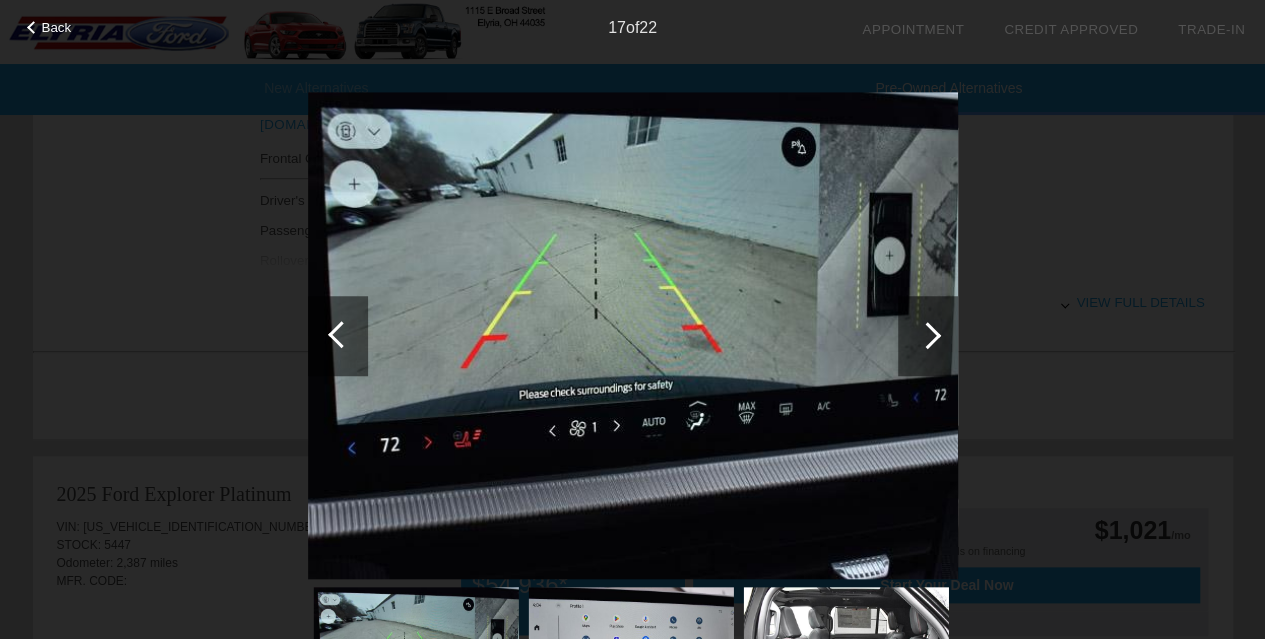 click at bounding box center (633, 418) 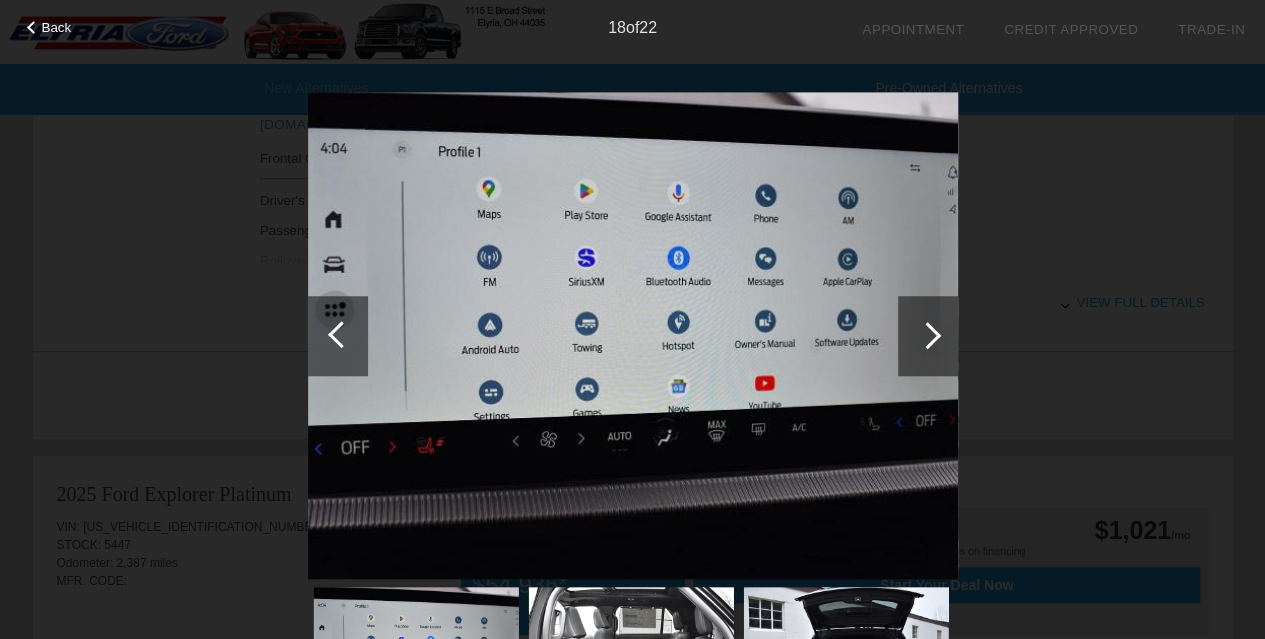 click at bounding box center (927, 335) 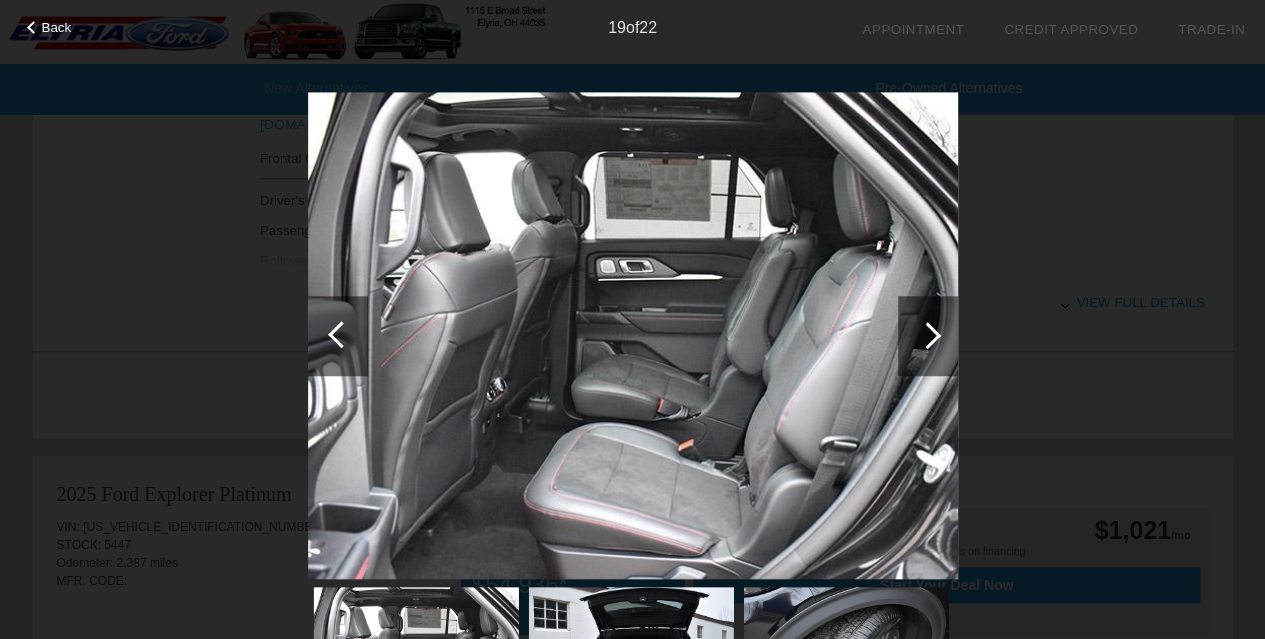 click at bounding box center [928, 336] 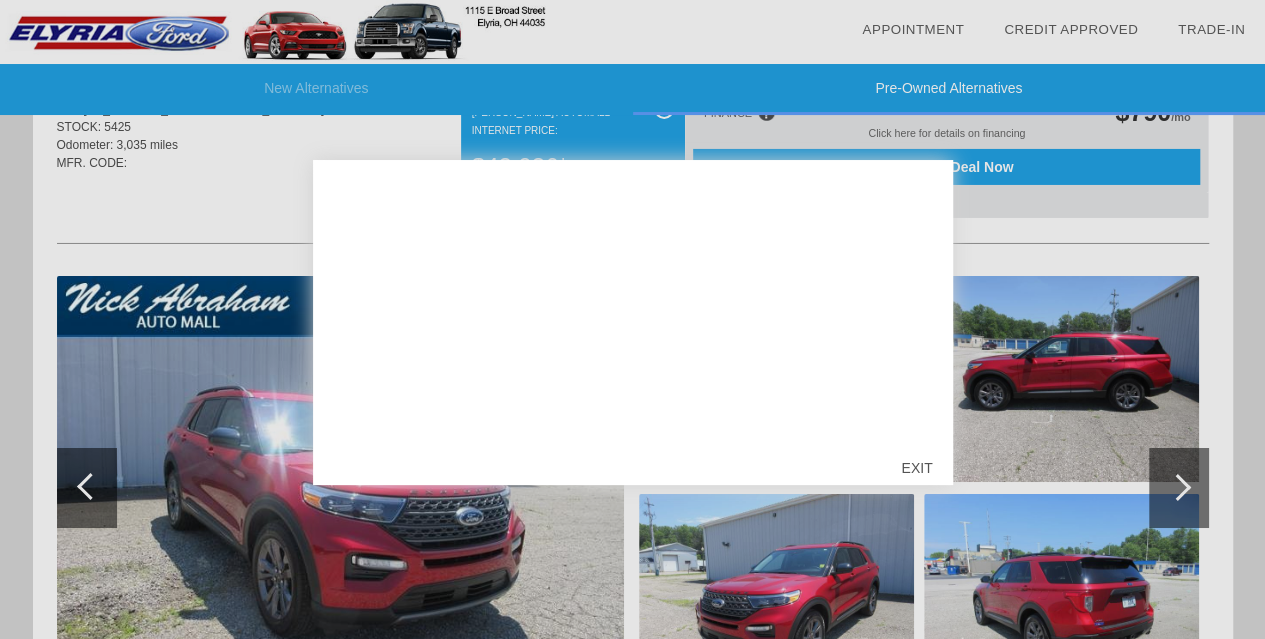scroll, scrollTop: 3666, scrollLeft: 0, axis: vertical 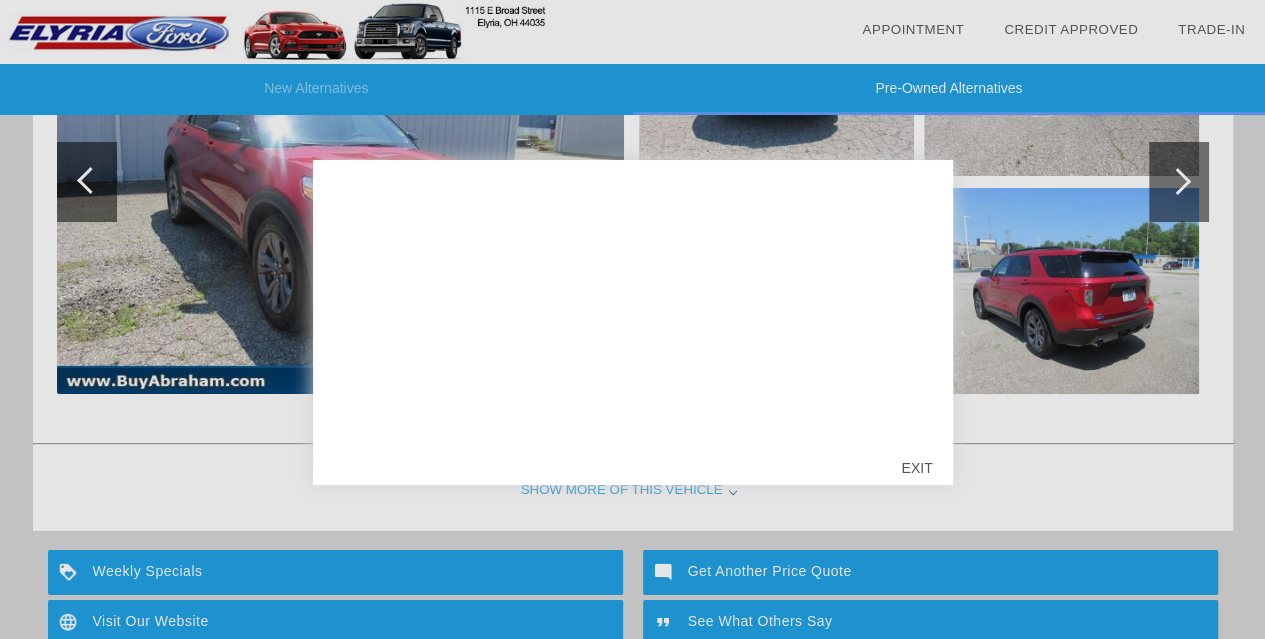 click on "EXIT" at bounding box center (916, 468) 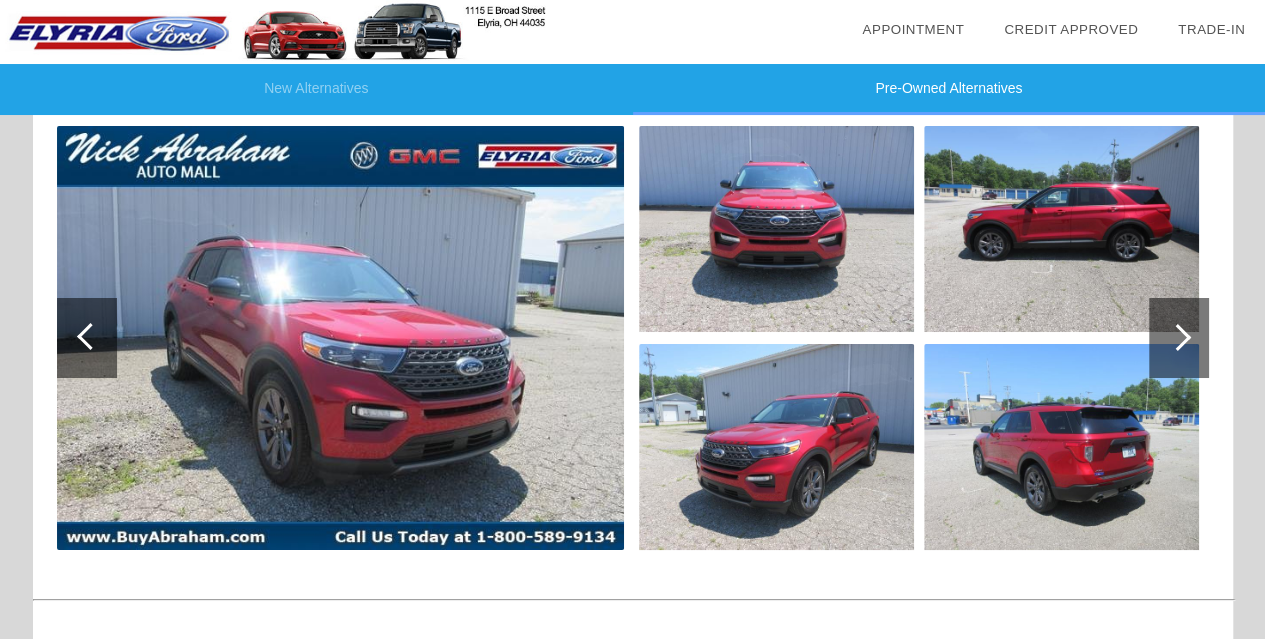 scroll, scrollTop: 3566, scrollLeft: 0, axis: vertical 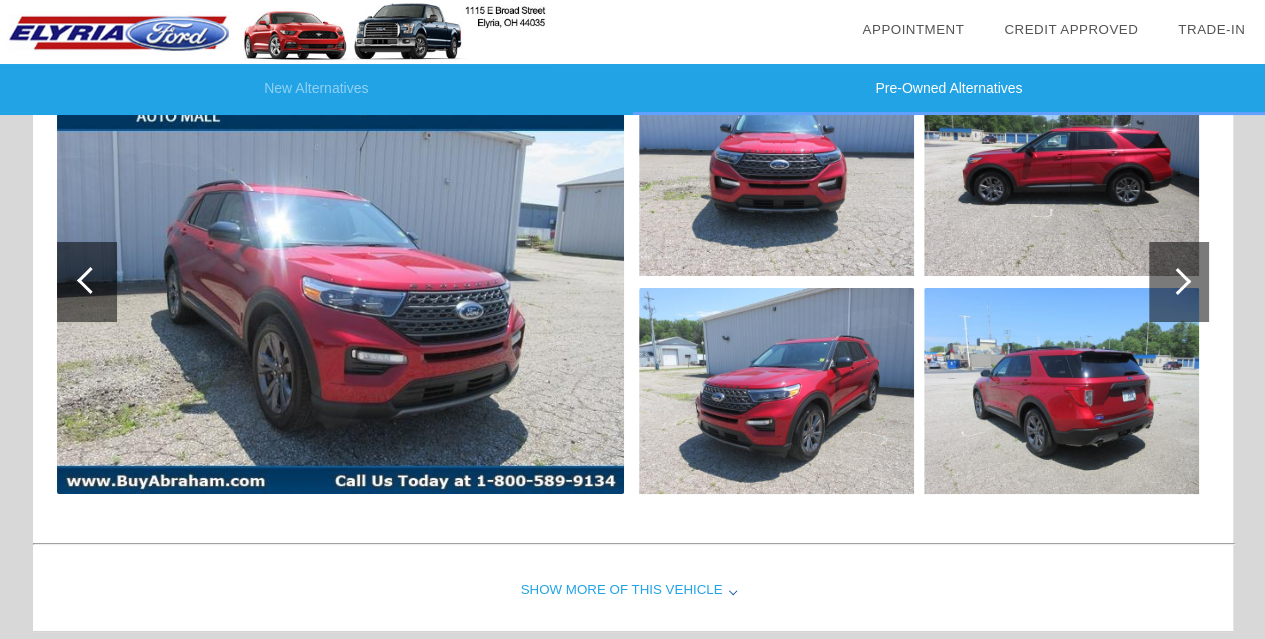 click at bounding box center [1179, 282] 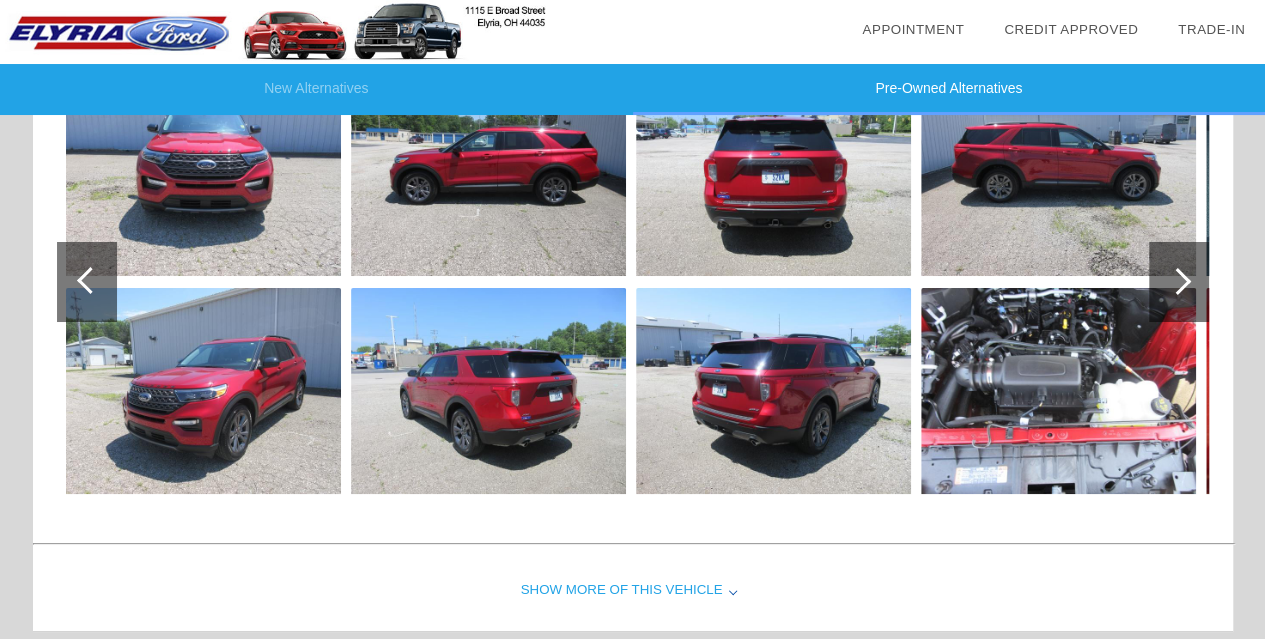 click at bounding box center (1179, 282) 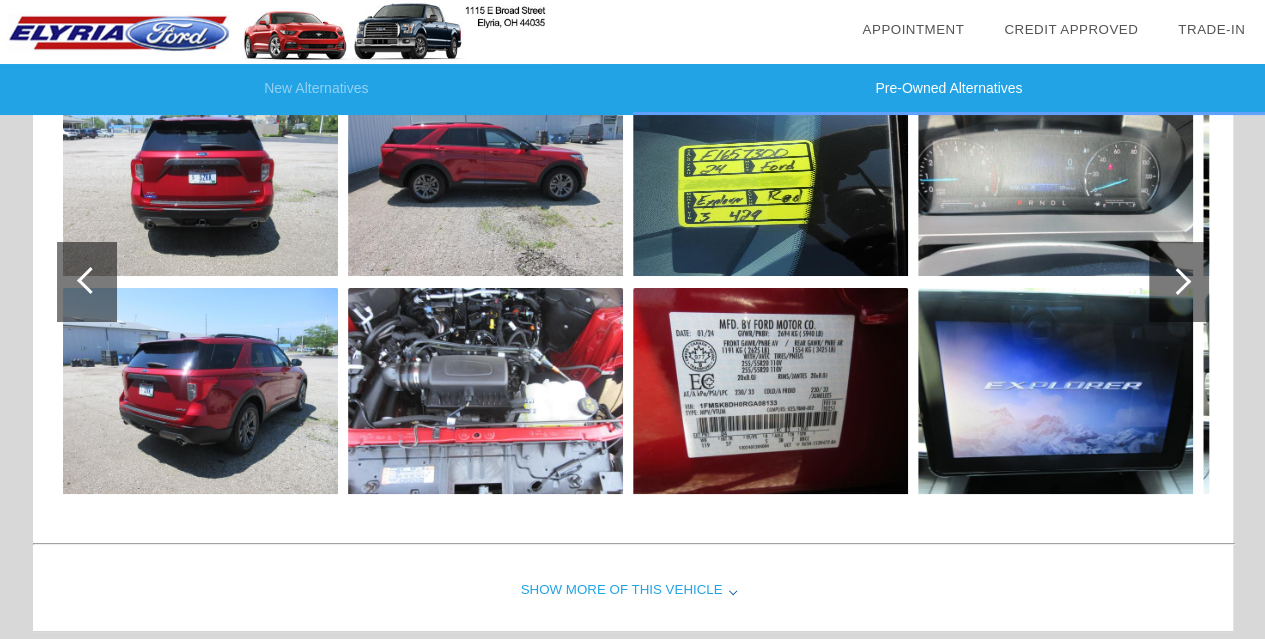 click at bounding box center [1177, 281] 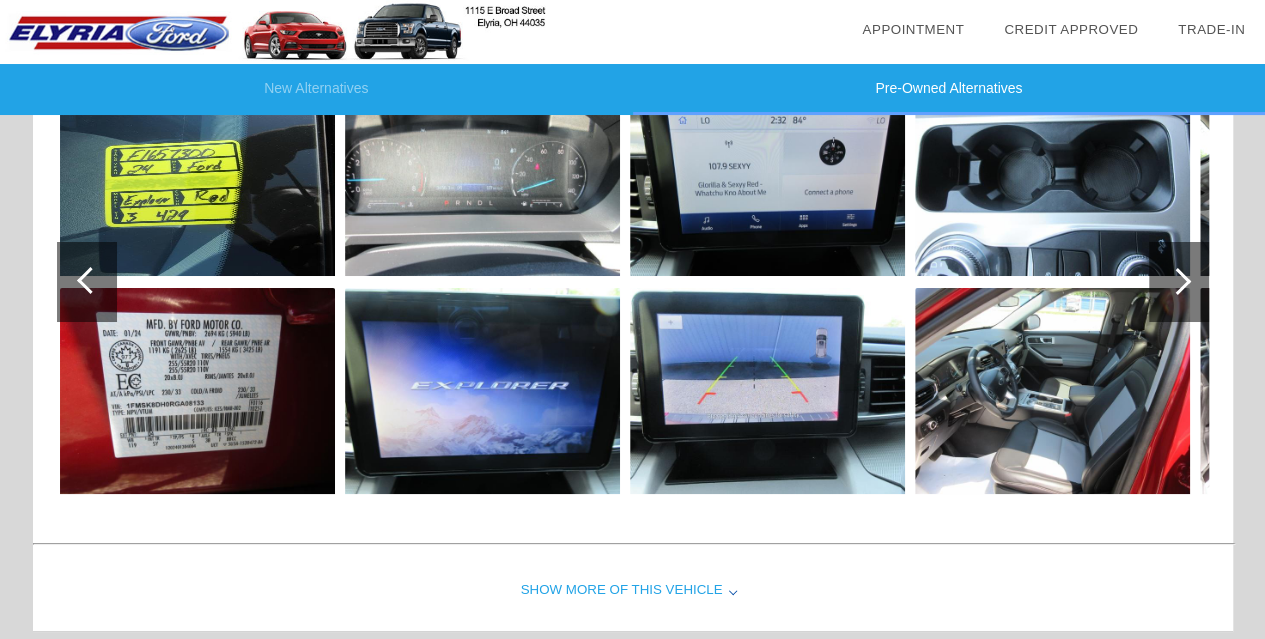 click at bounding box center (1179, 282) 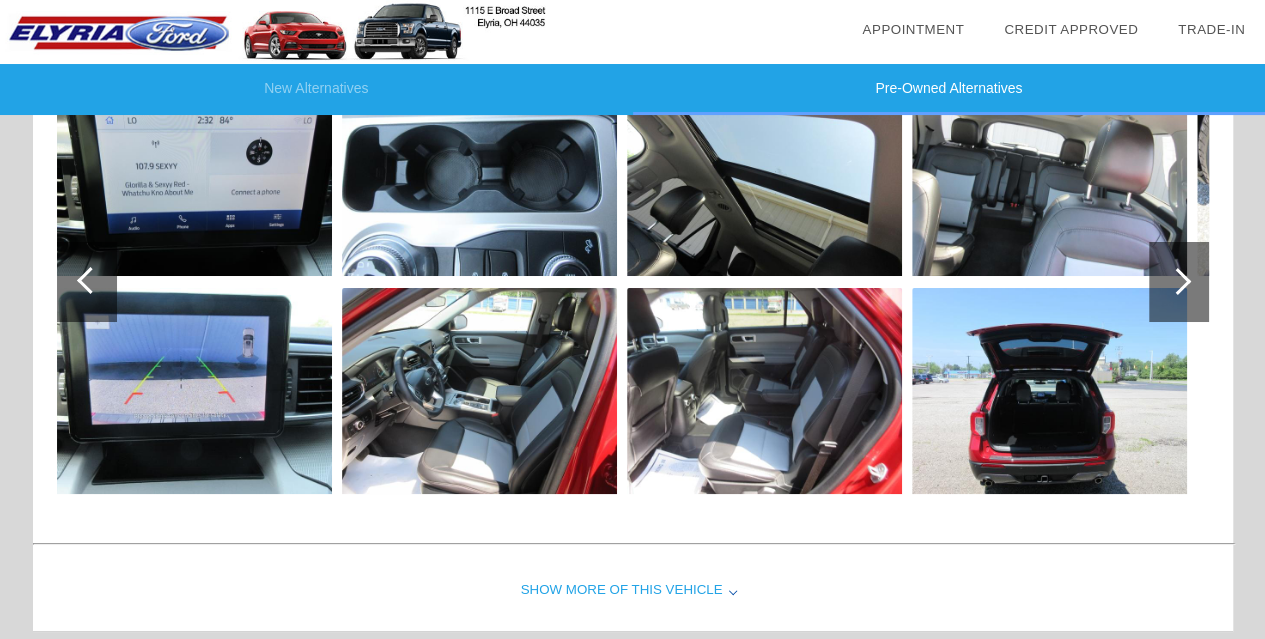 click at bounding box center [1179, 282] 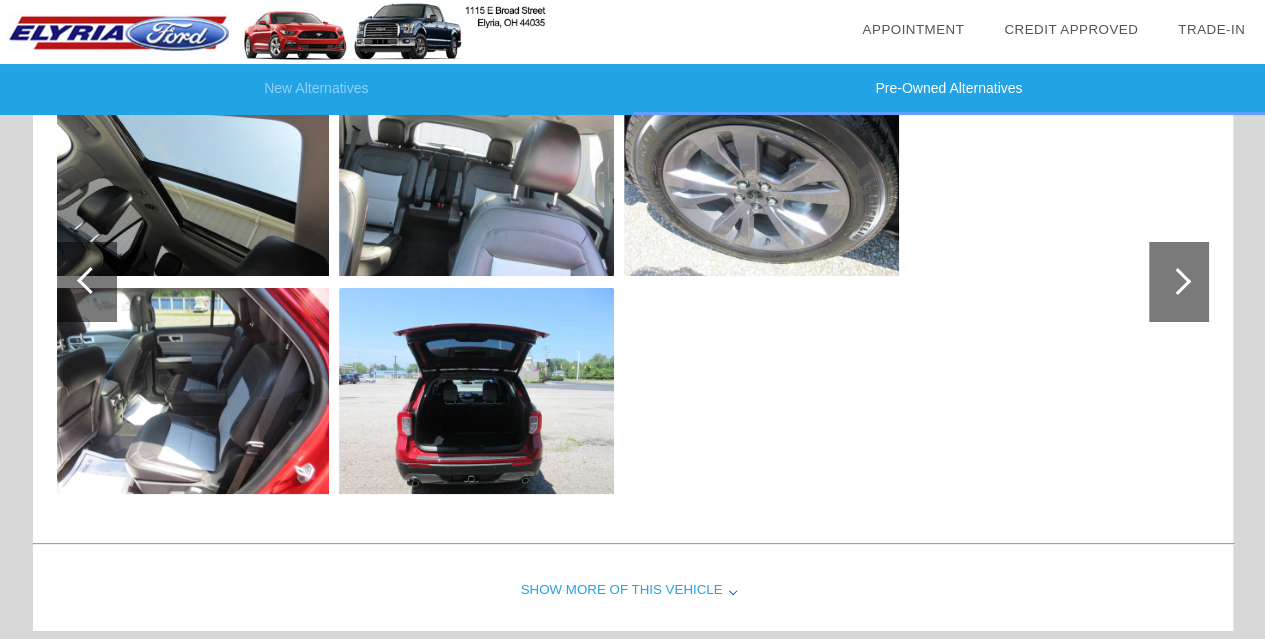 click at bounding box center [1179, 282] 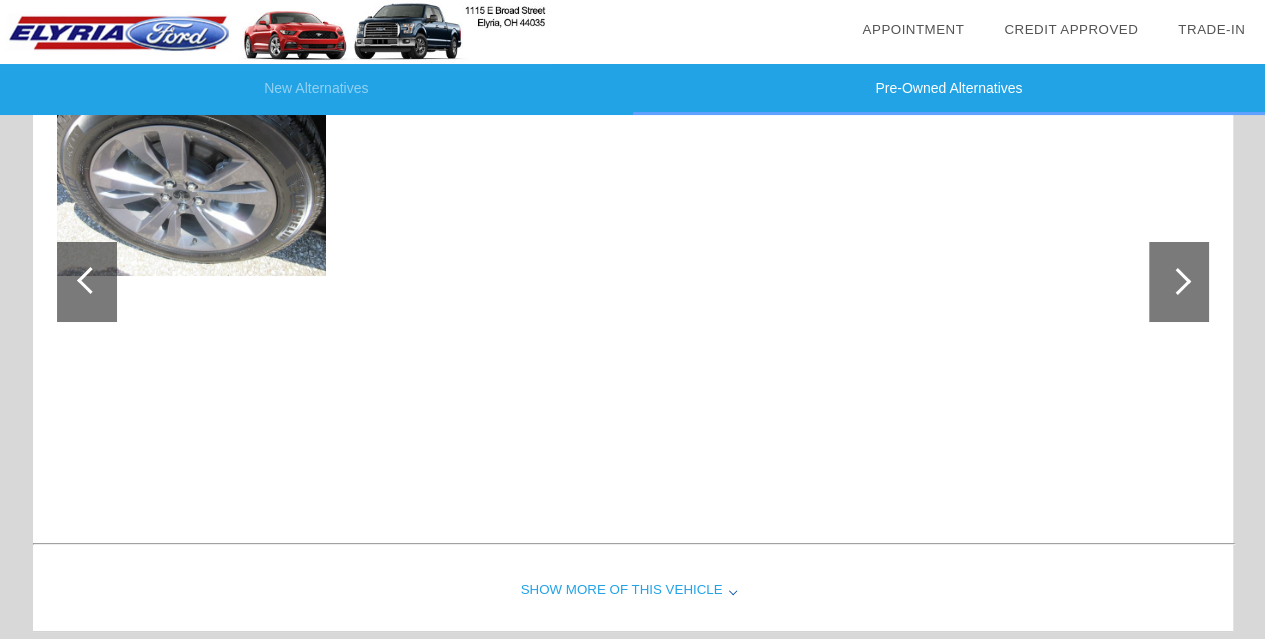 click at bounding box center (1179, 282) 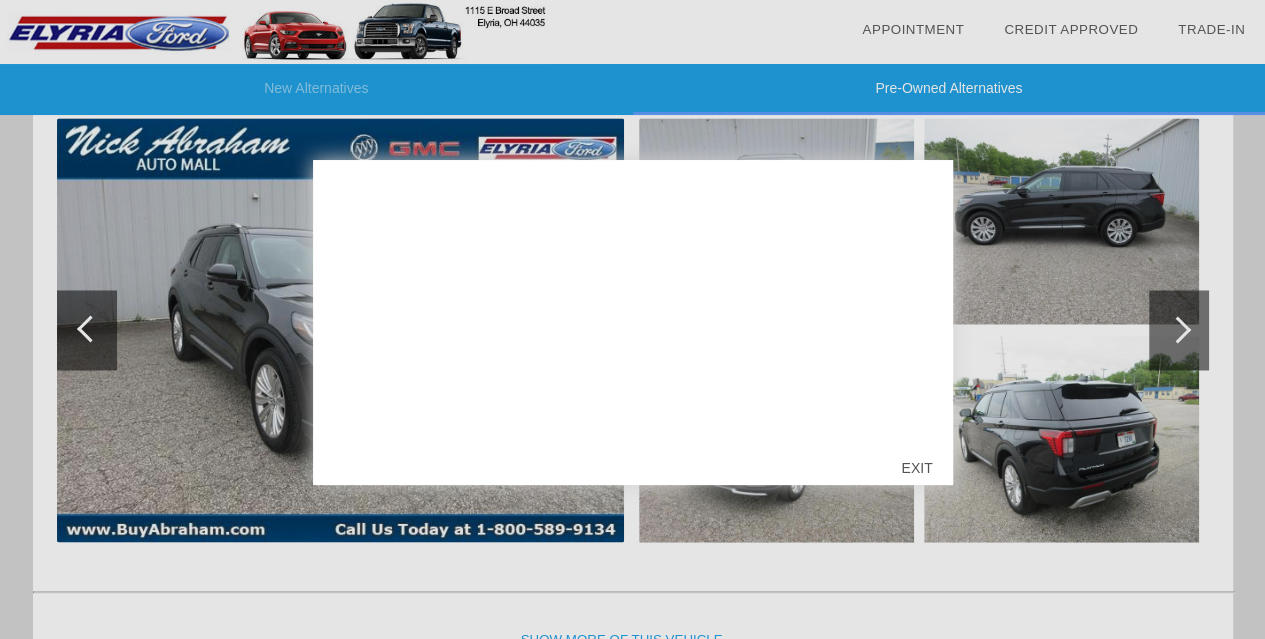 scroll, scrollTop: 1528, scrollLeft: 0, axis: vertical 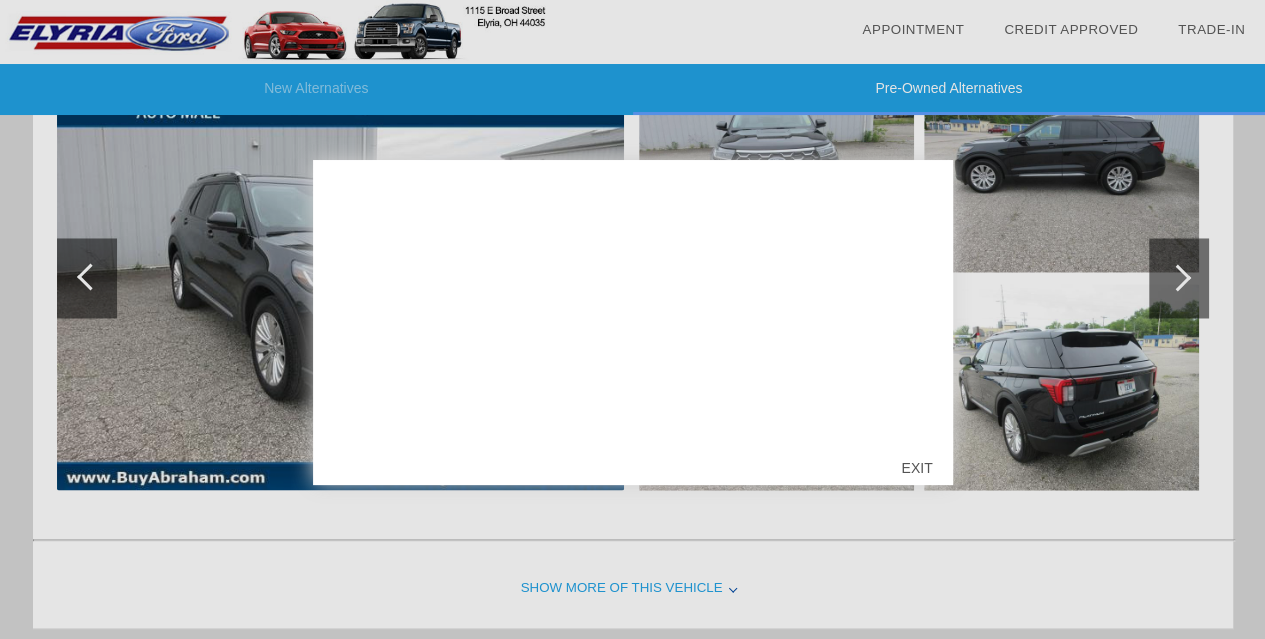 click on "EXIT" at bounding box center (916, 468) 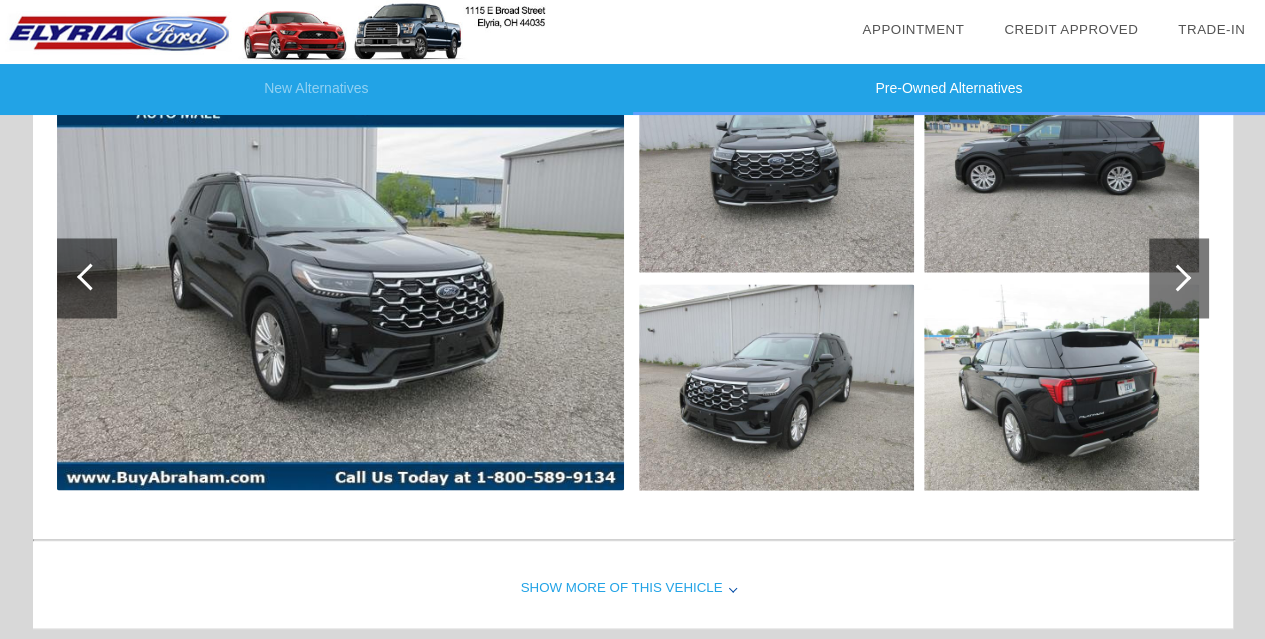 click at bounding box center [1179, 278] 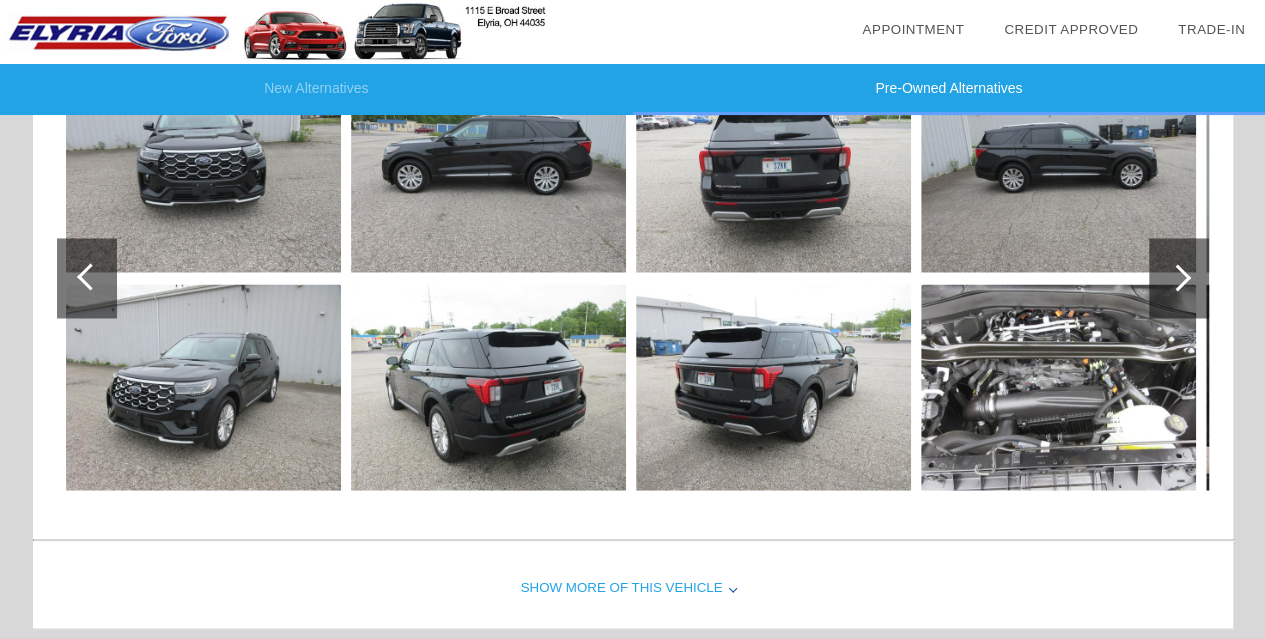 click at bounding box center (1179, 278) 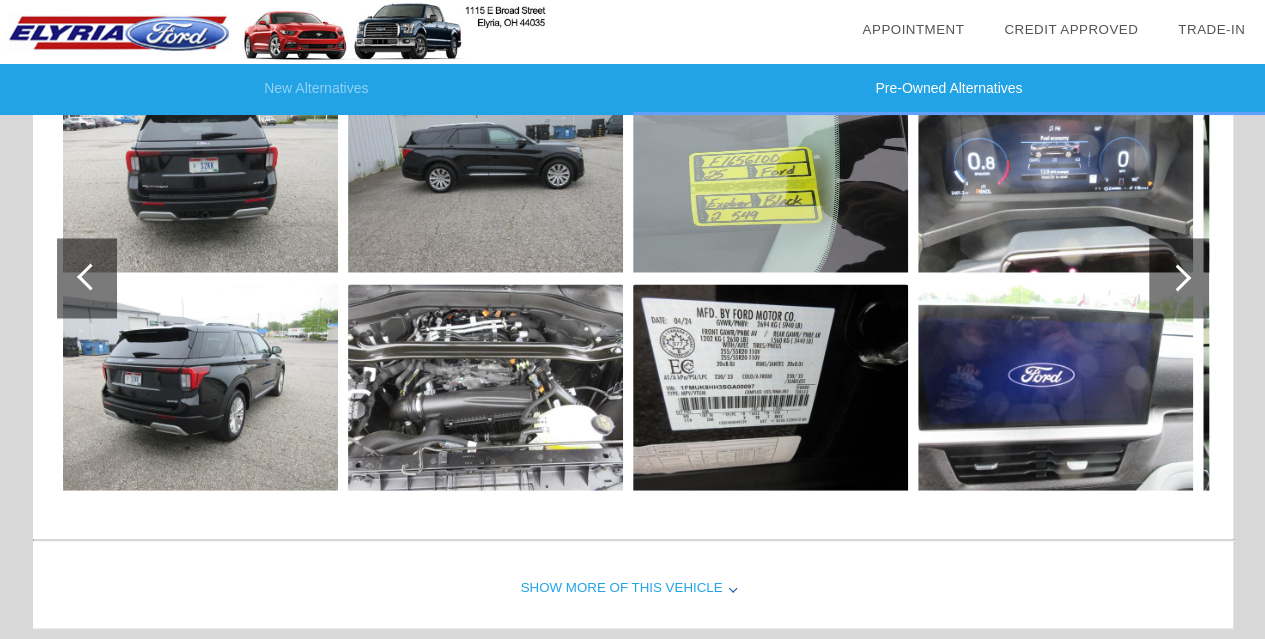 click at bounding box center (1179, 278) 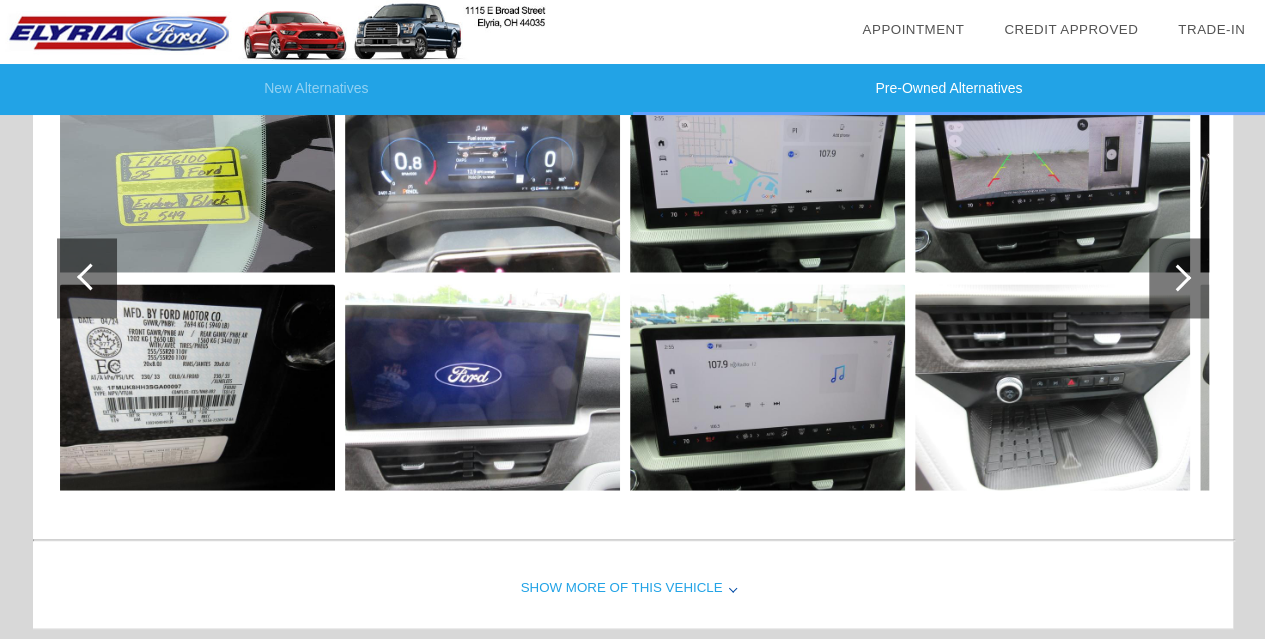 click at bounding box center [1177, 277] 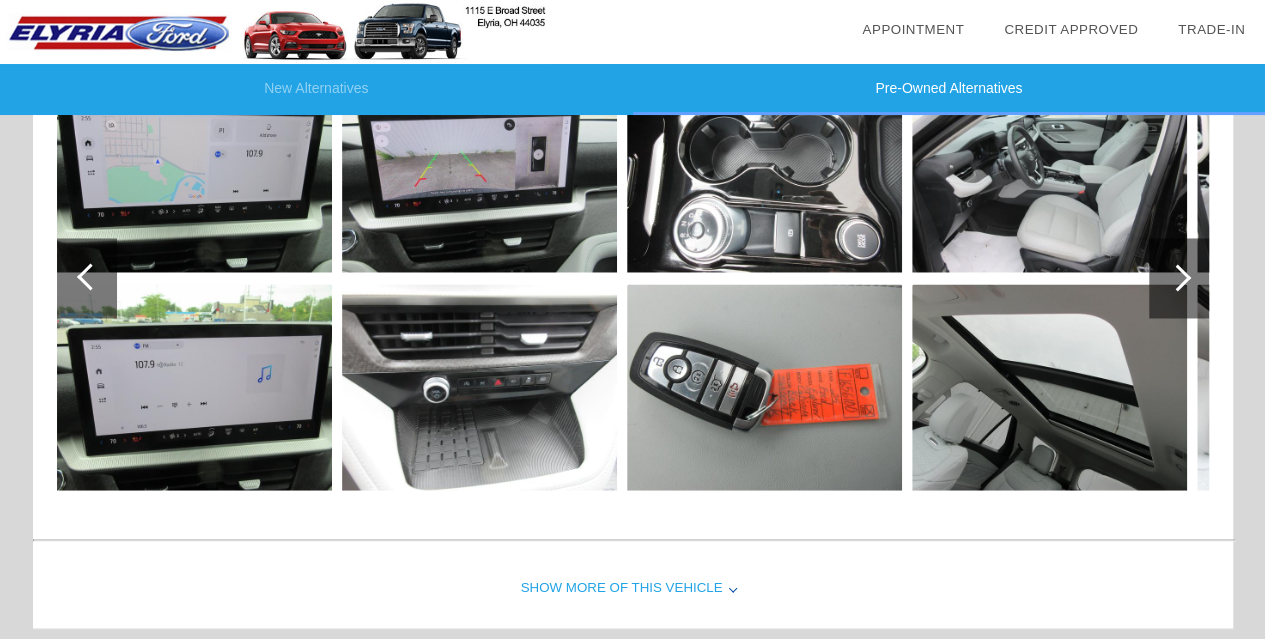 click at bounding box center [1177, 277] 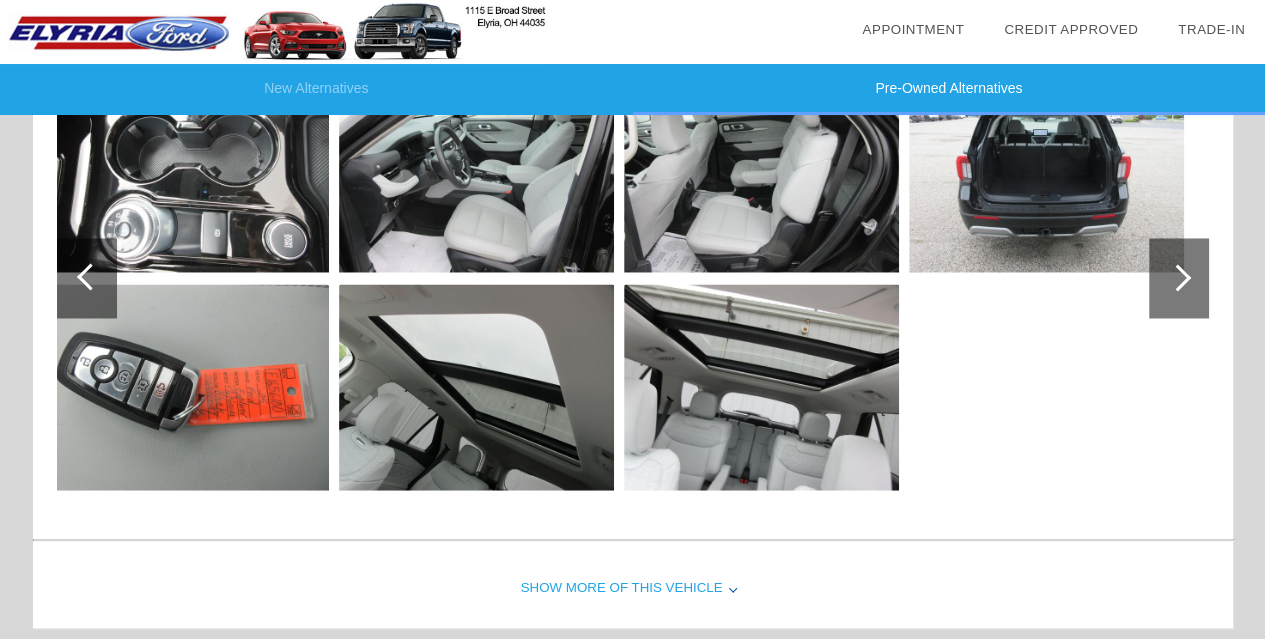 click at bounding box center [1177, 277] 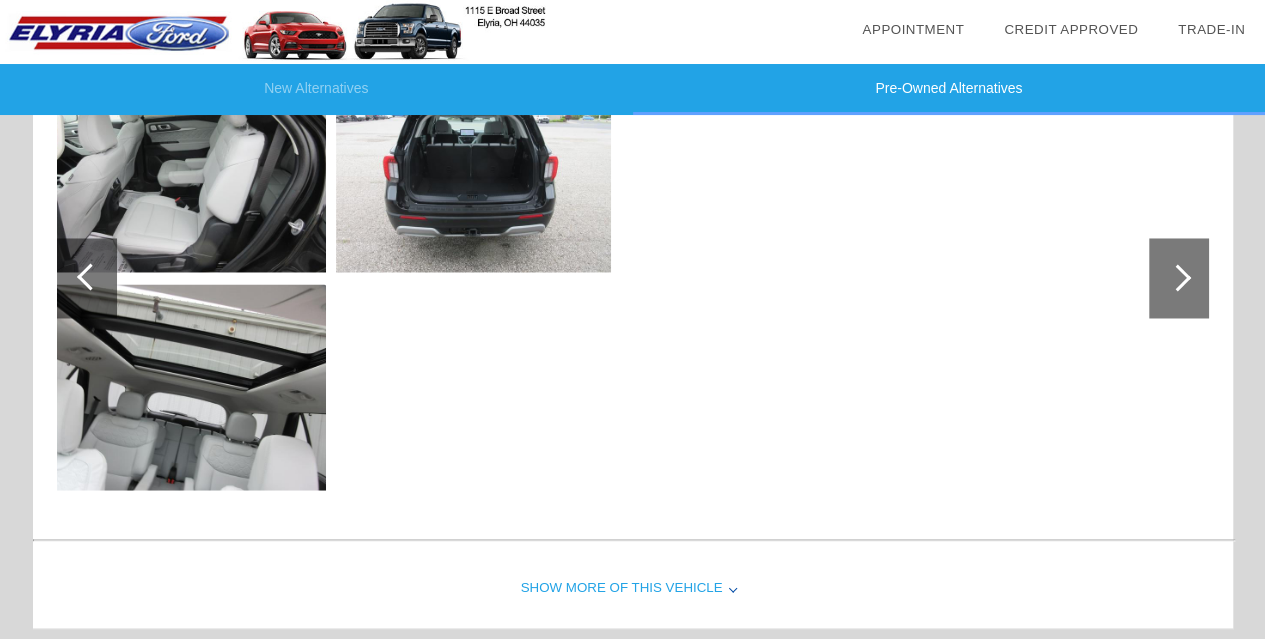 click at bounding box center [1179, 278] 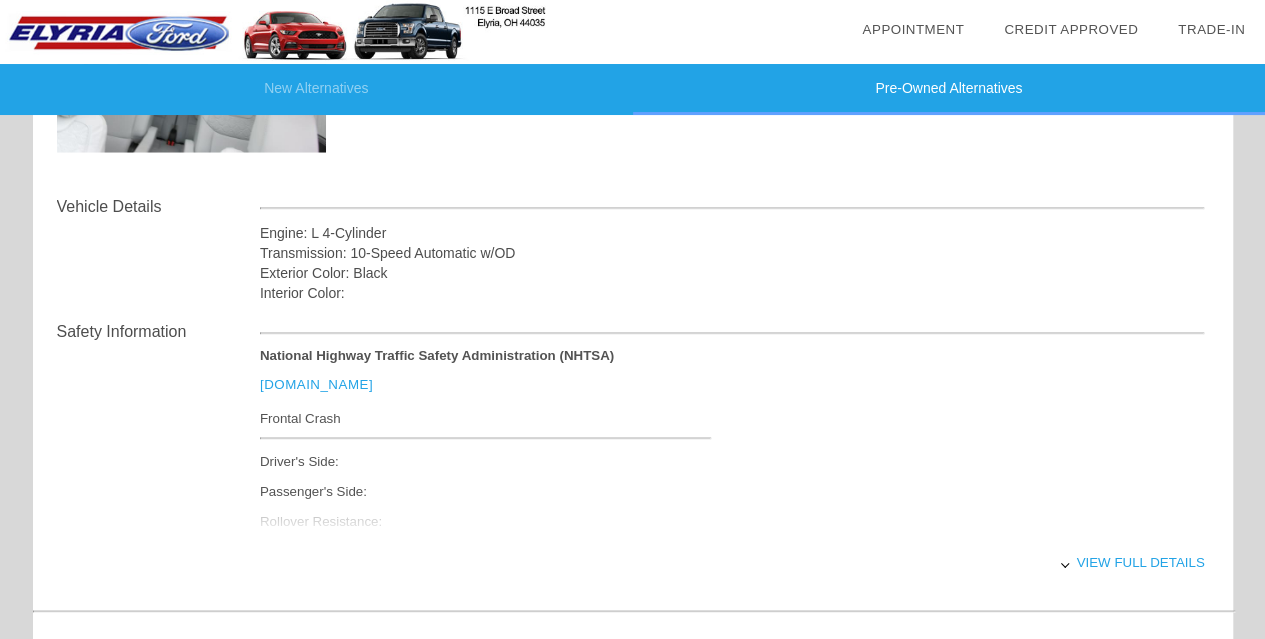scroll, scrollTop: 2228, scrollLeft: 0, axis: vertical 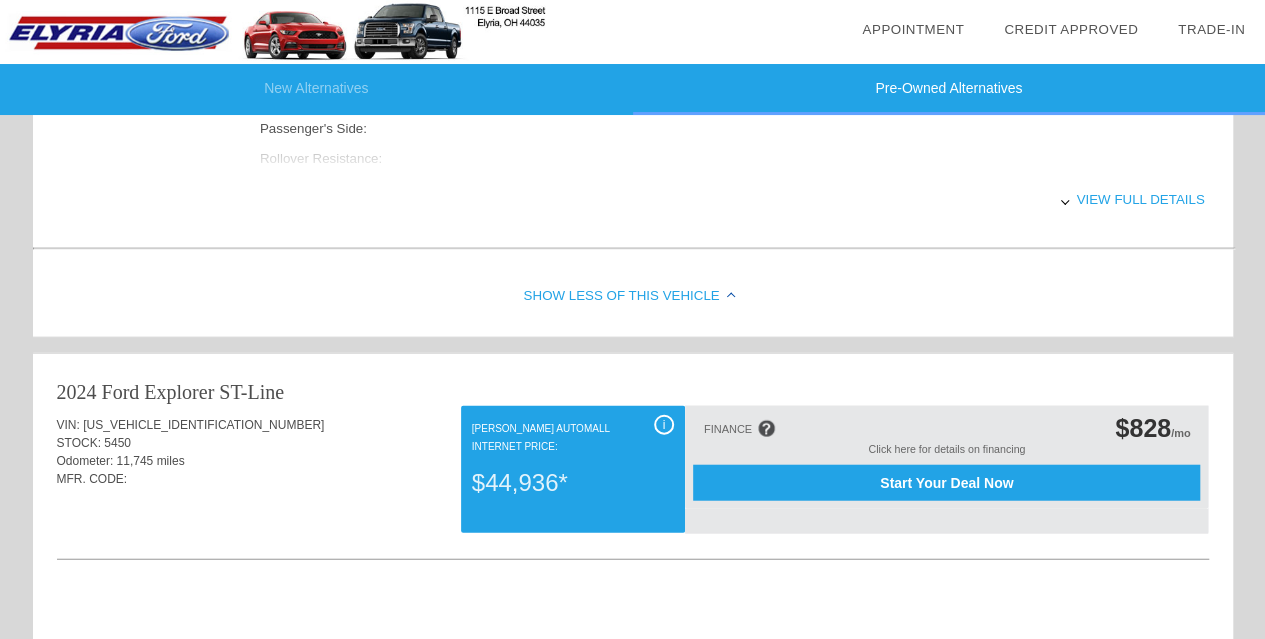 click on "[PERSON_NAME] Automall Internet Price:" at bounding box center [541, 437] 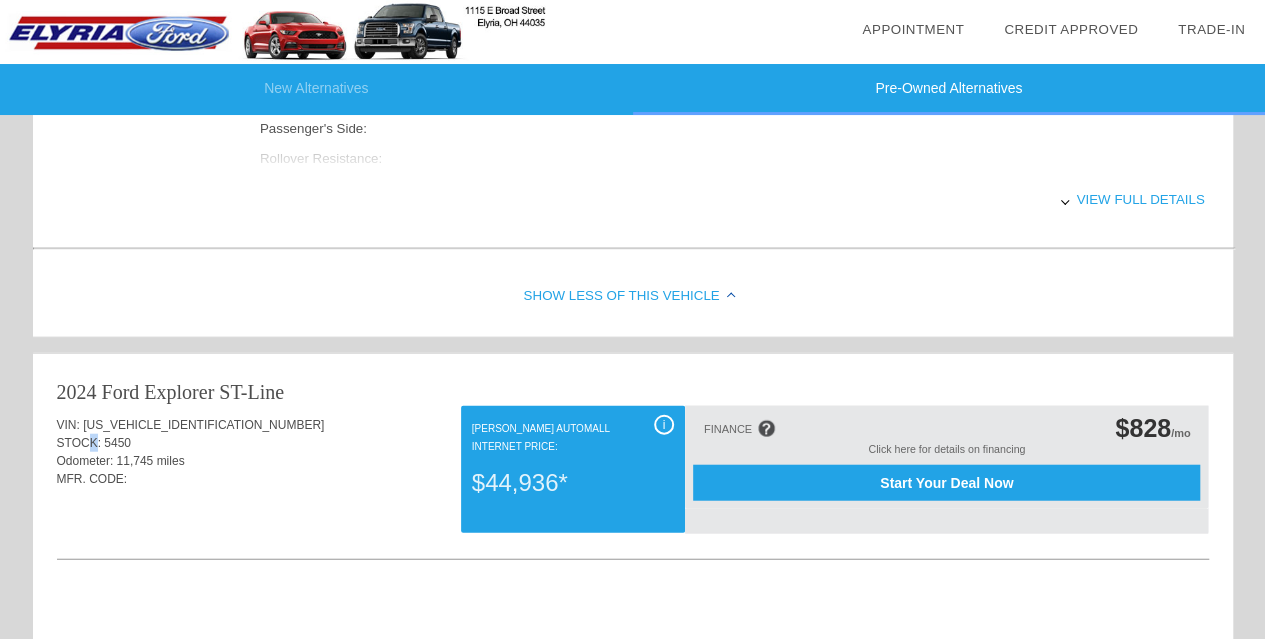click on "STOCK:" at bounding box center [79, 443] 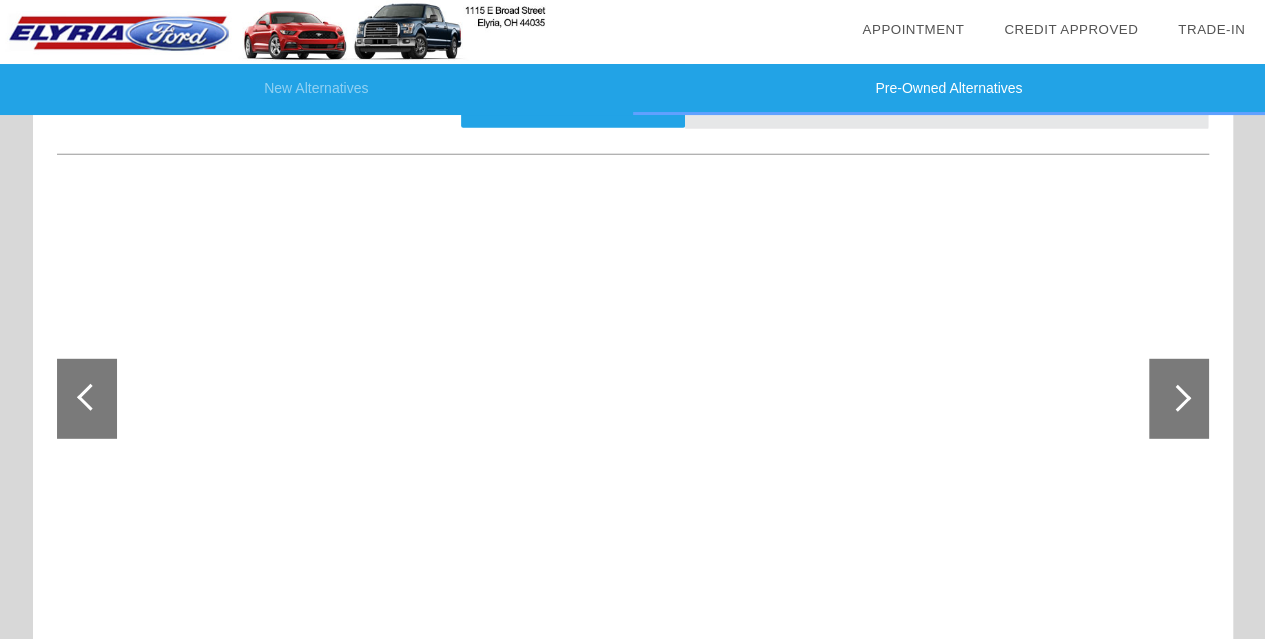 scroll, scrollTop: 2628, scrollLeft: 0, axis: vertical 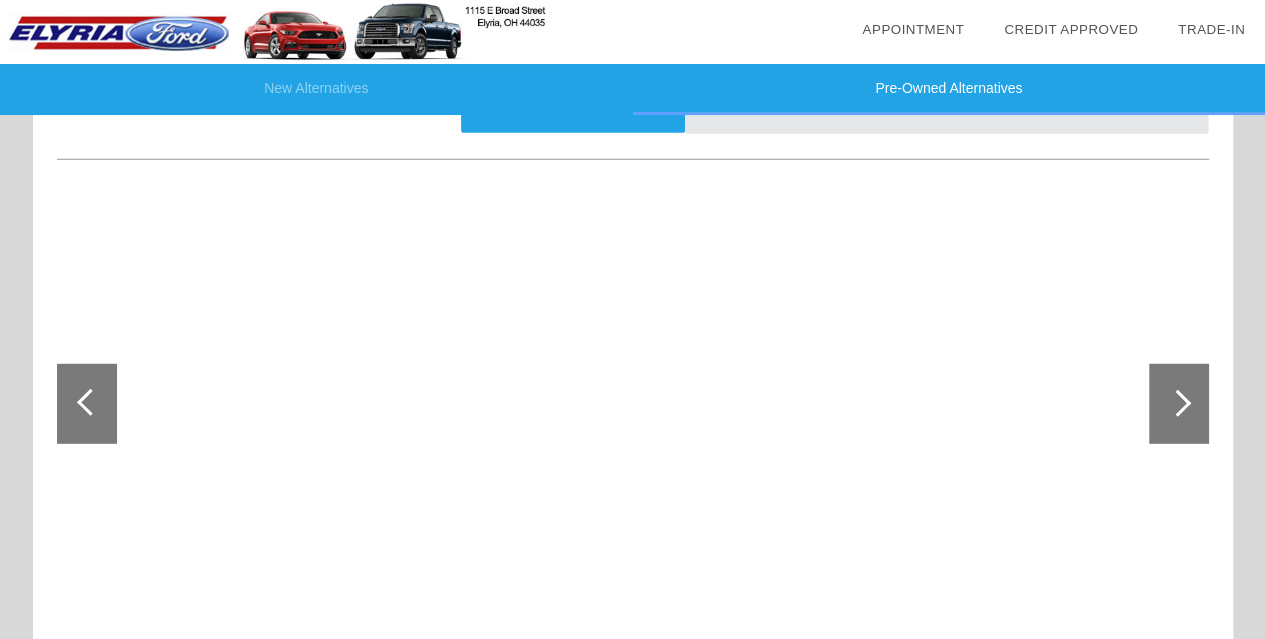 click at bounding box center [87, 404] 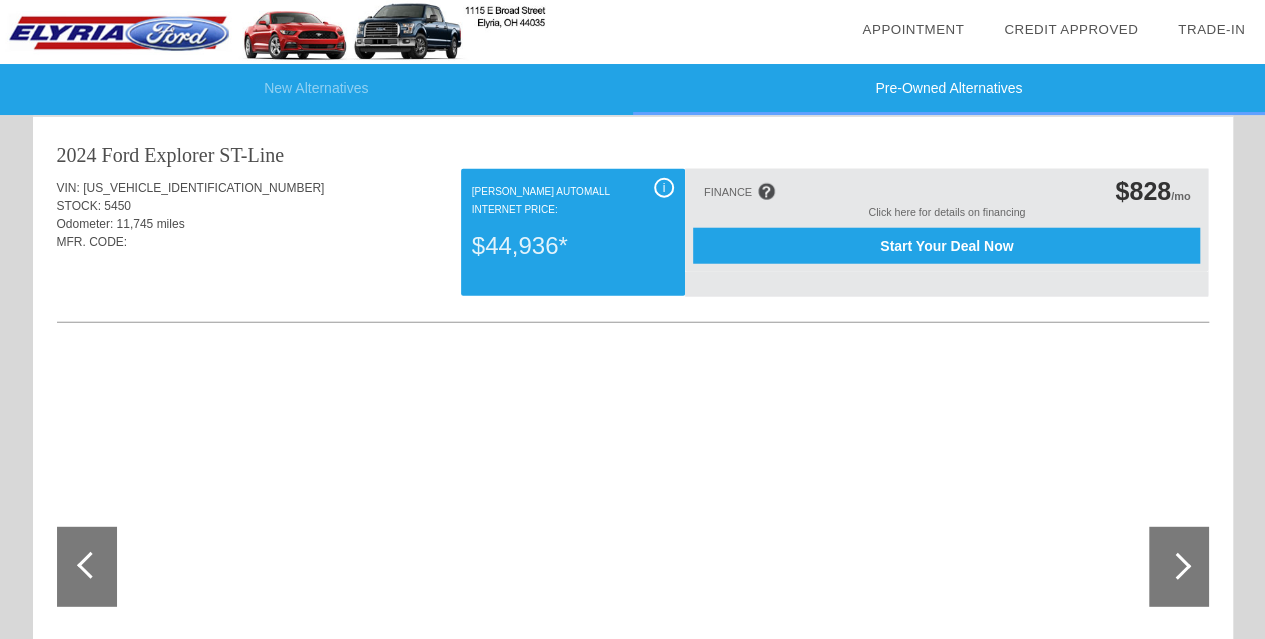 scroll, scrollTop: 2228, scrollLeft: 0, axis: vertical 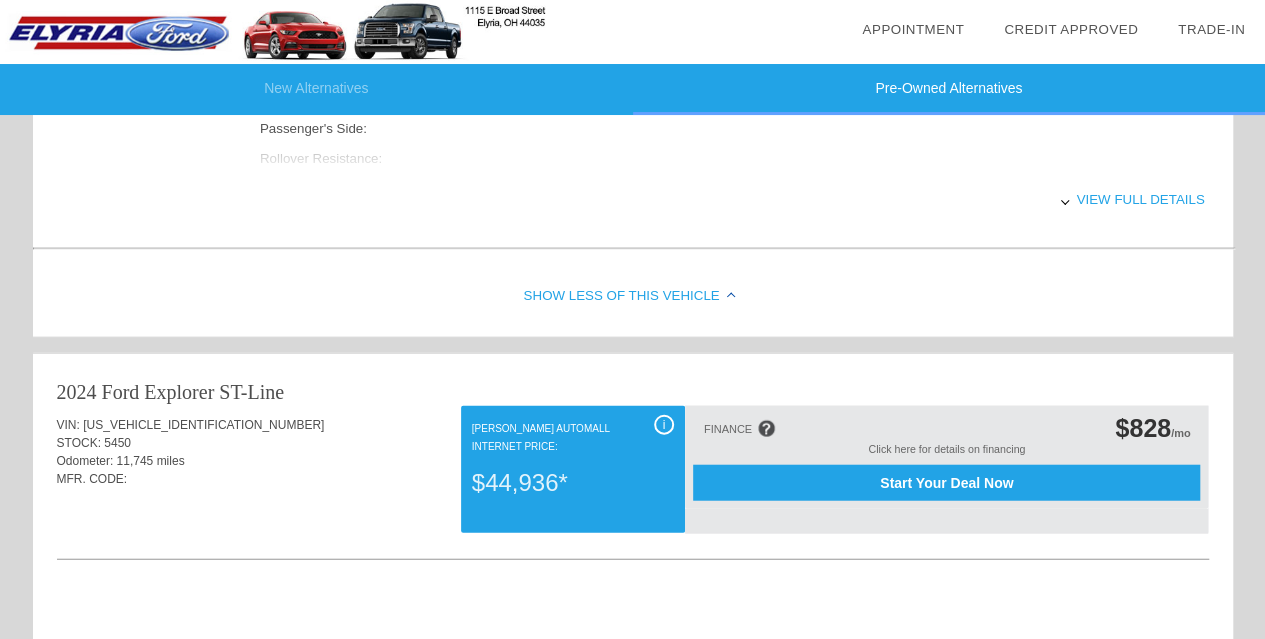 click on "[PERSON_NAME] Automall Internet Price:" at bounding box center (573, 436) 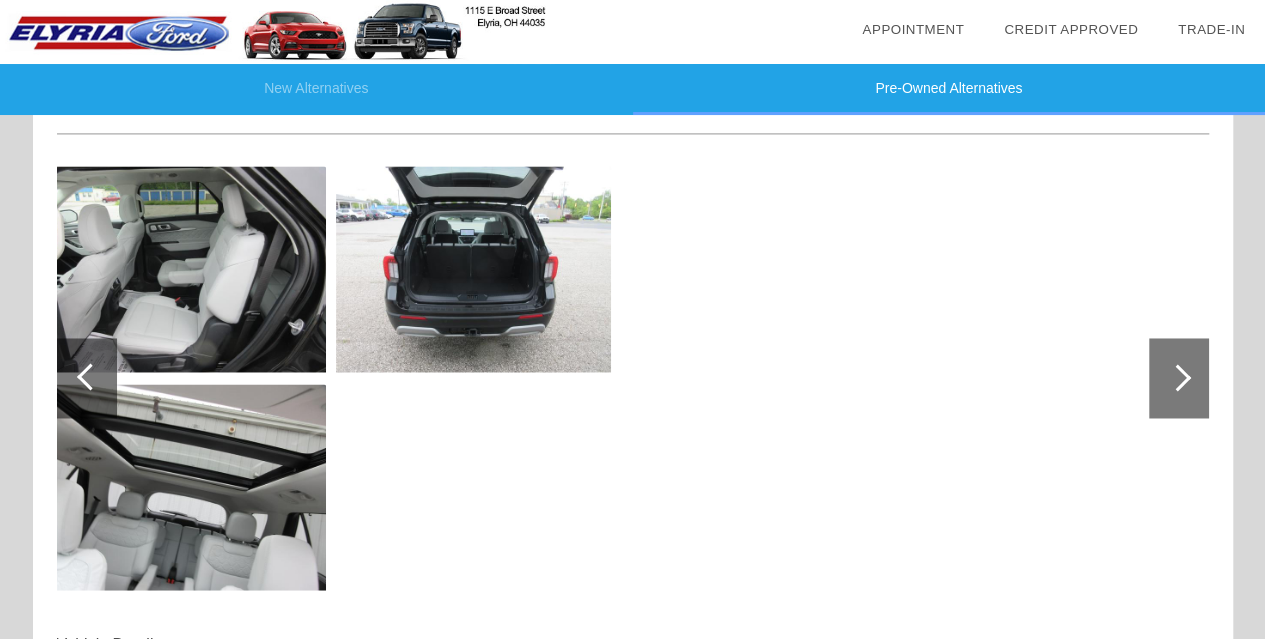 scroll, scrollTop: 1828, scrollLeft: 0, axis: vertical 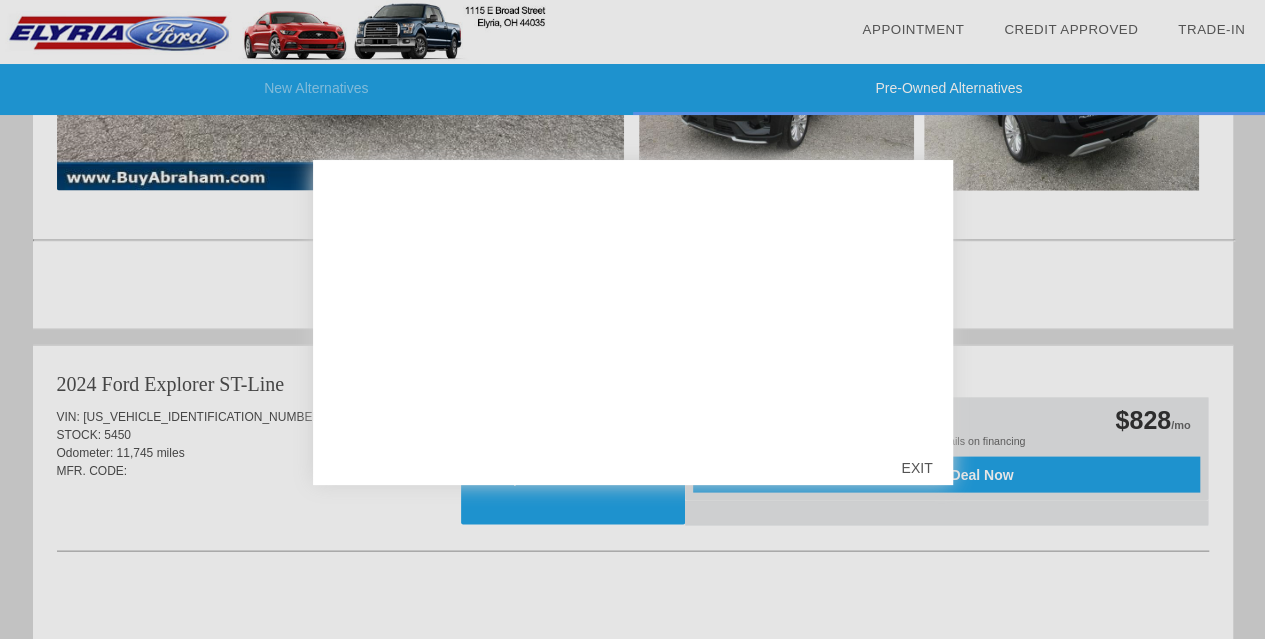 click on "EXIT" at bounding box center (916, 468) 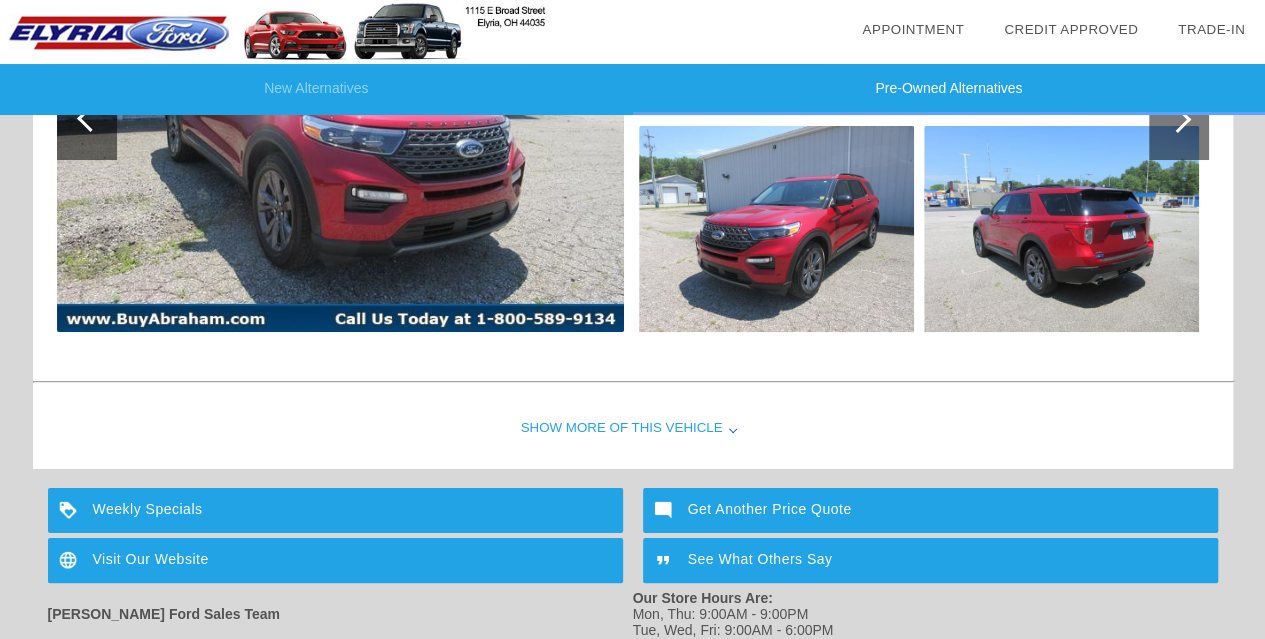 scroll, scrollTop: 3879, scrollLeft: 0, axis: vertical 